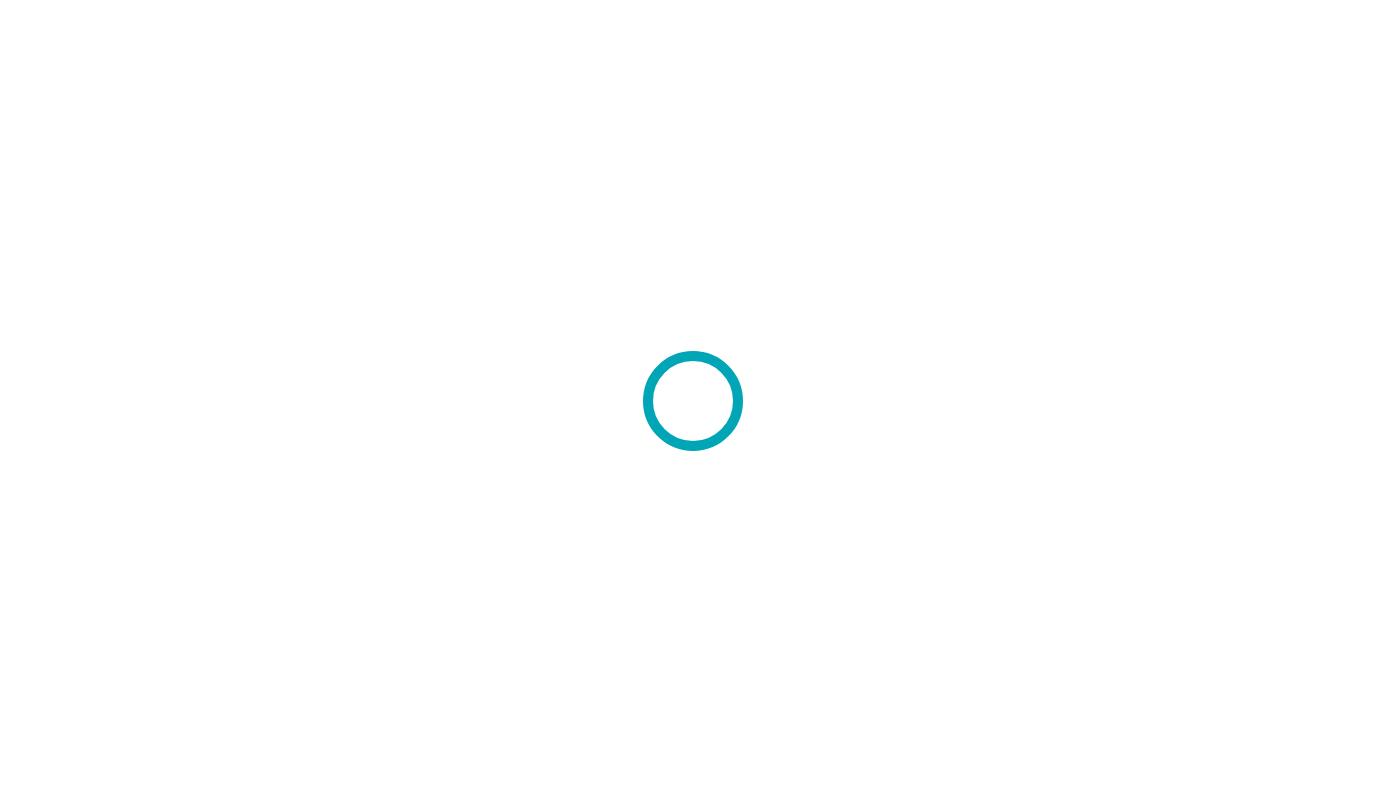 scroll, scrollTop: 0, scrollLeft: 0, axis: both 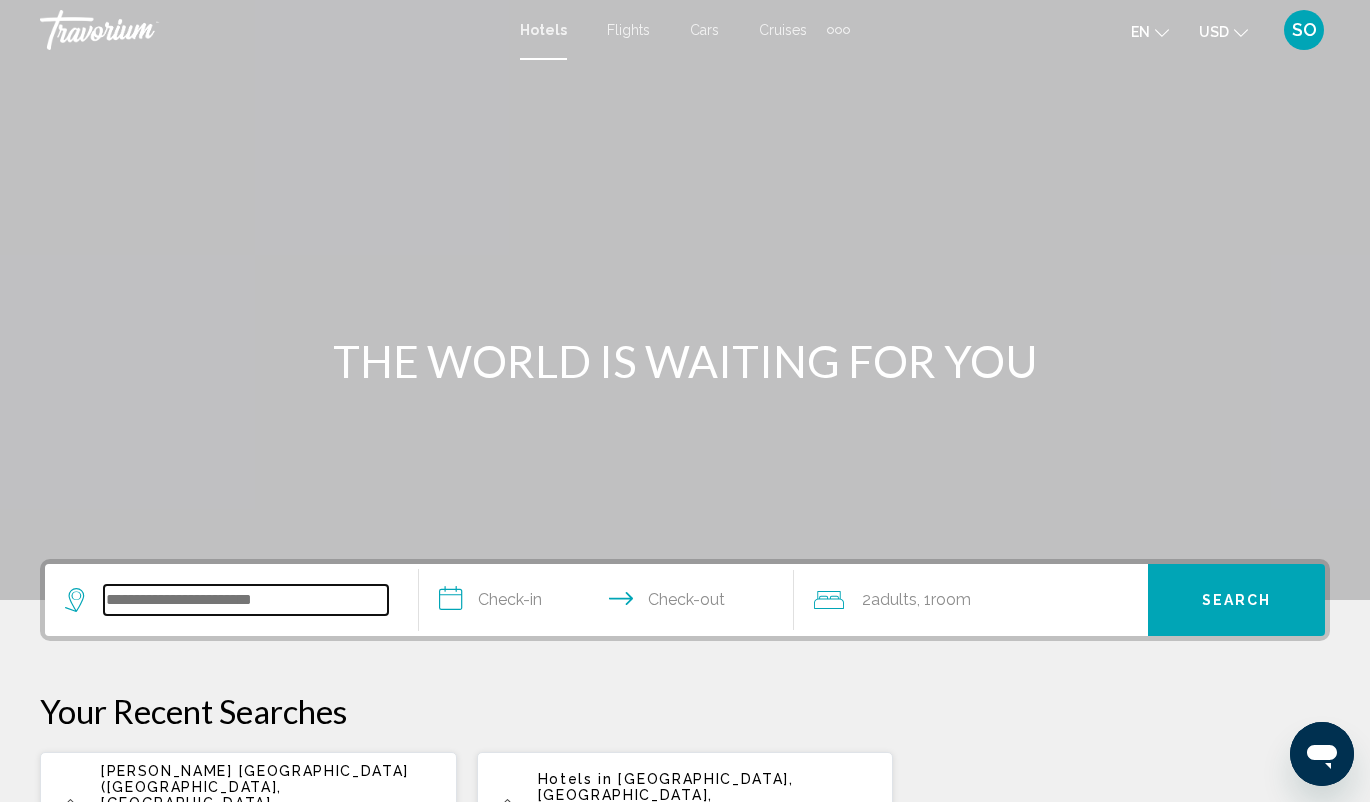 click at bounding box center [246, 600] 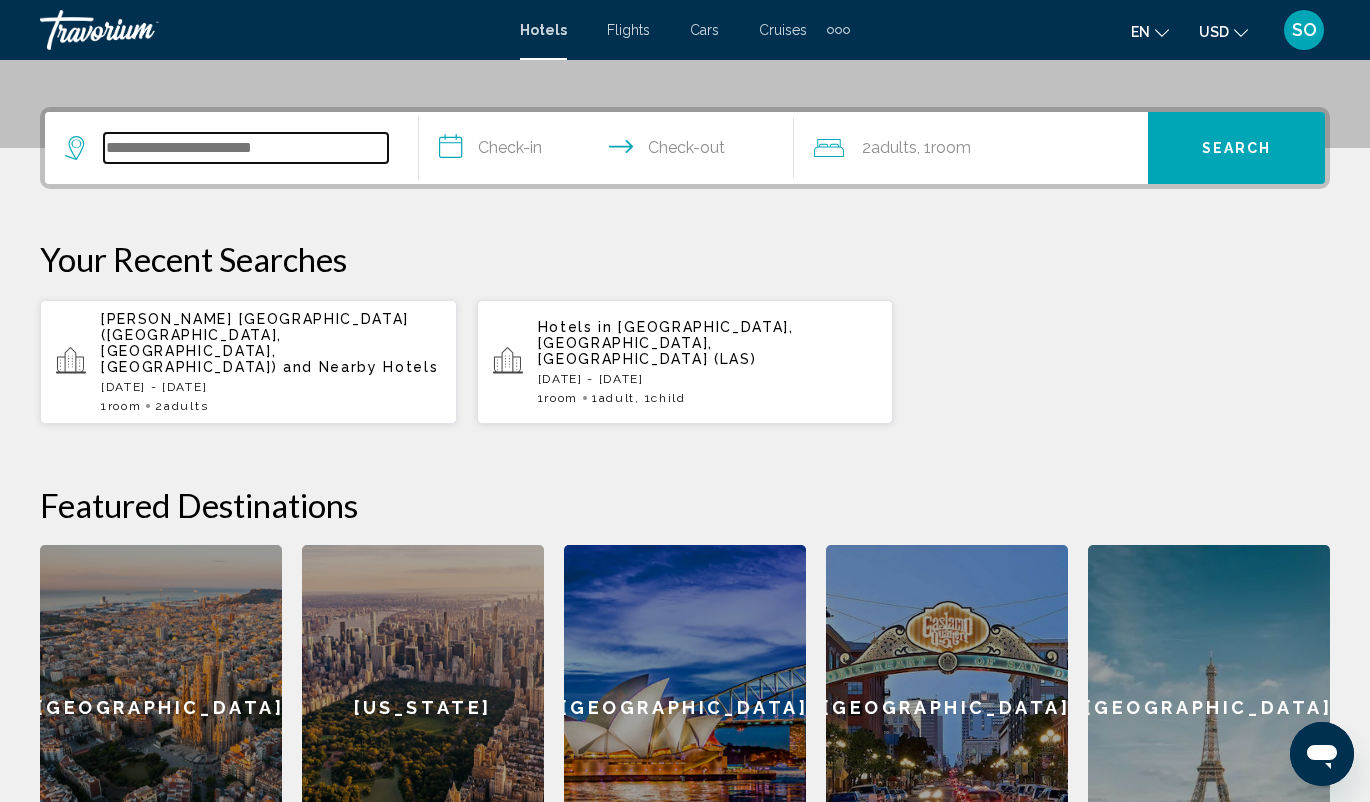 scroll, scrollTop: 494, scrollLeft: 0, axis: vertical 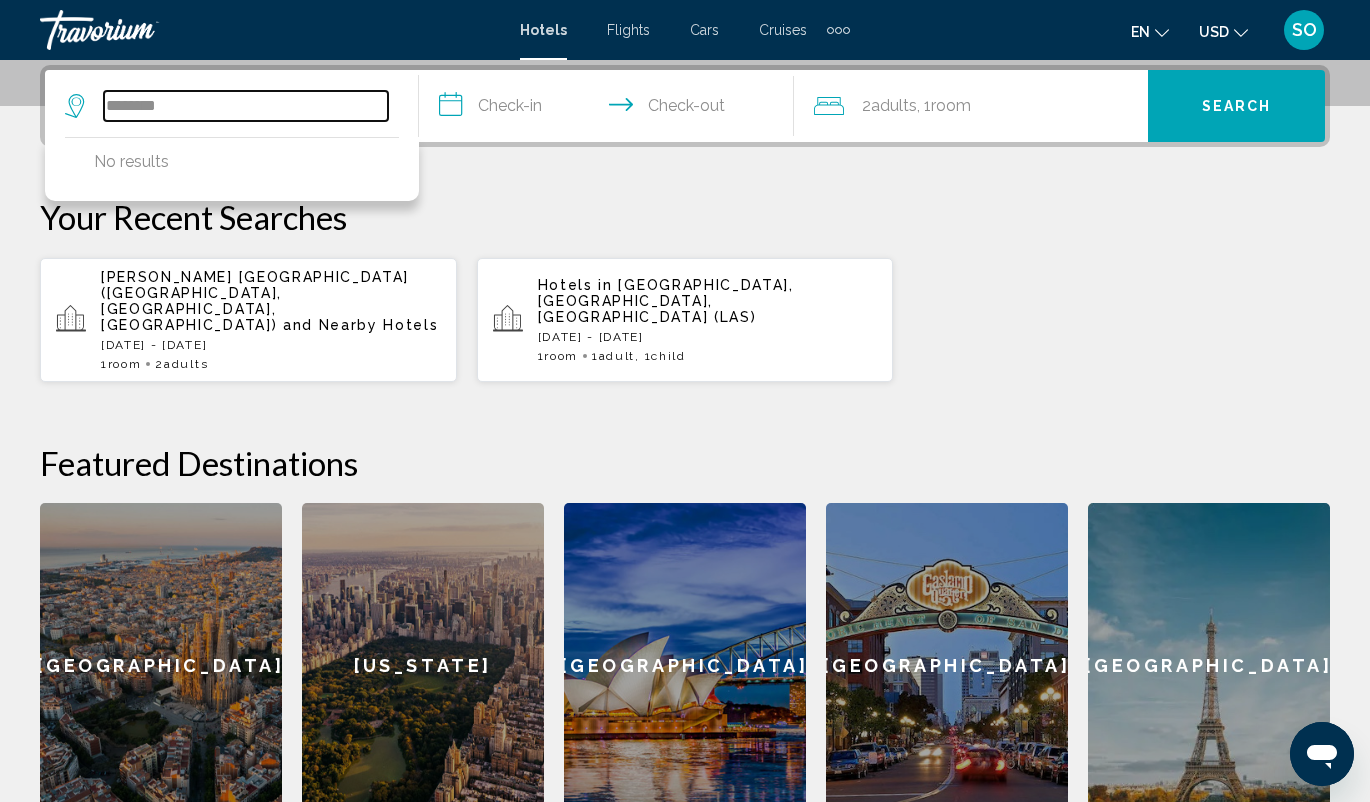 click on "********" at bounding box center (246, 106) 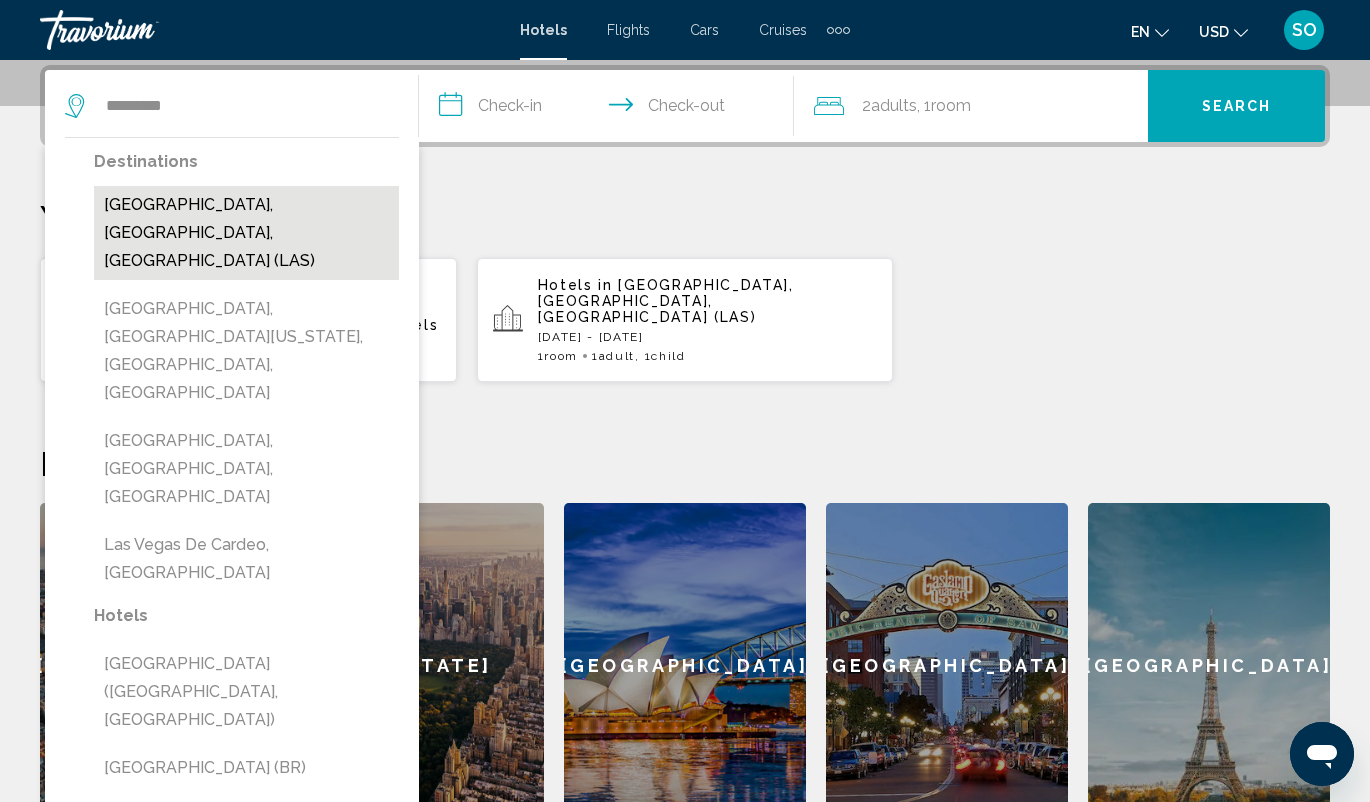 click on "[GEOGRAPHIC_DATA], [GEOGRAPHIC_DATA], [GEOGRAPHIC_DATA] (LAS)" at bounding box center (246, 233) 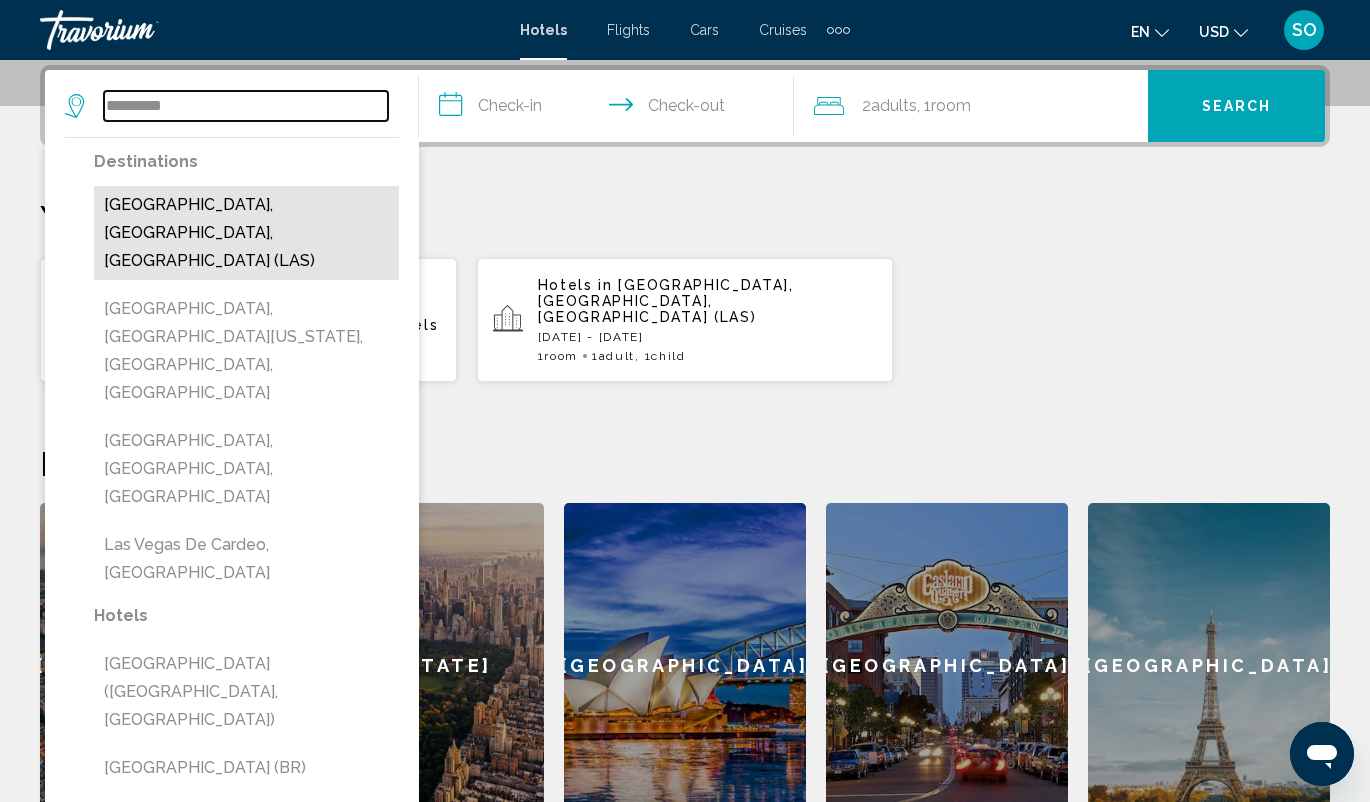 type on "**********" 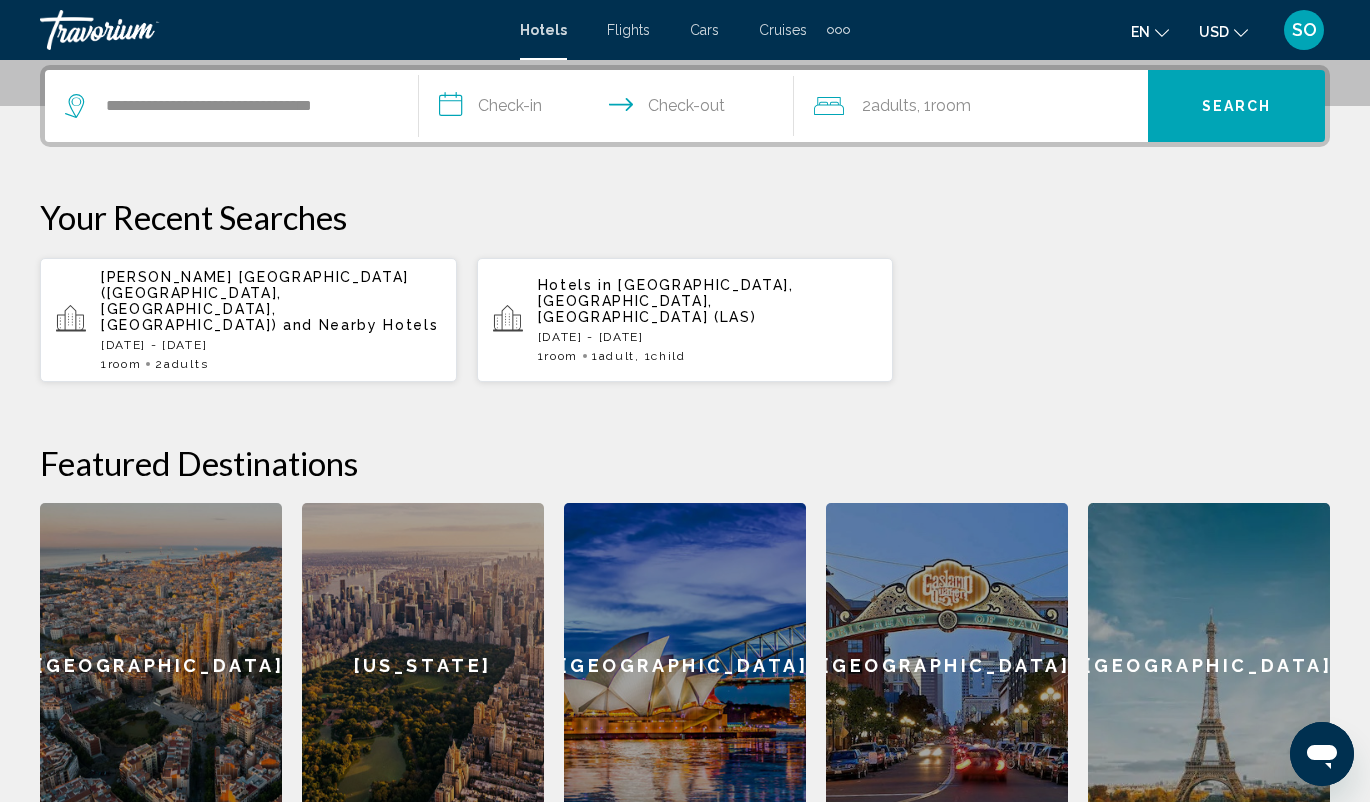 click on "**********" at bounding box center (610, 109) 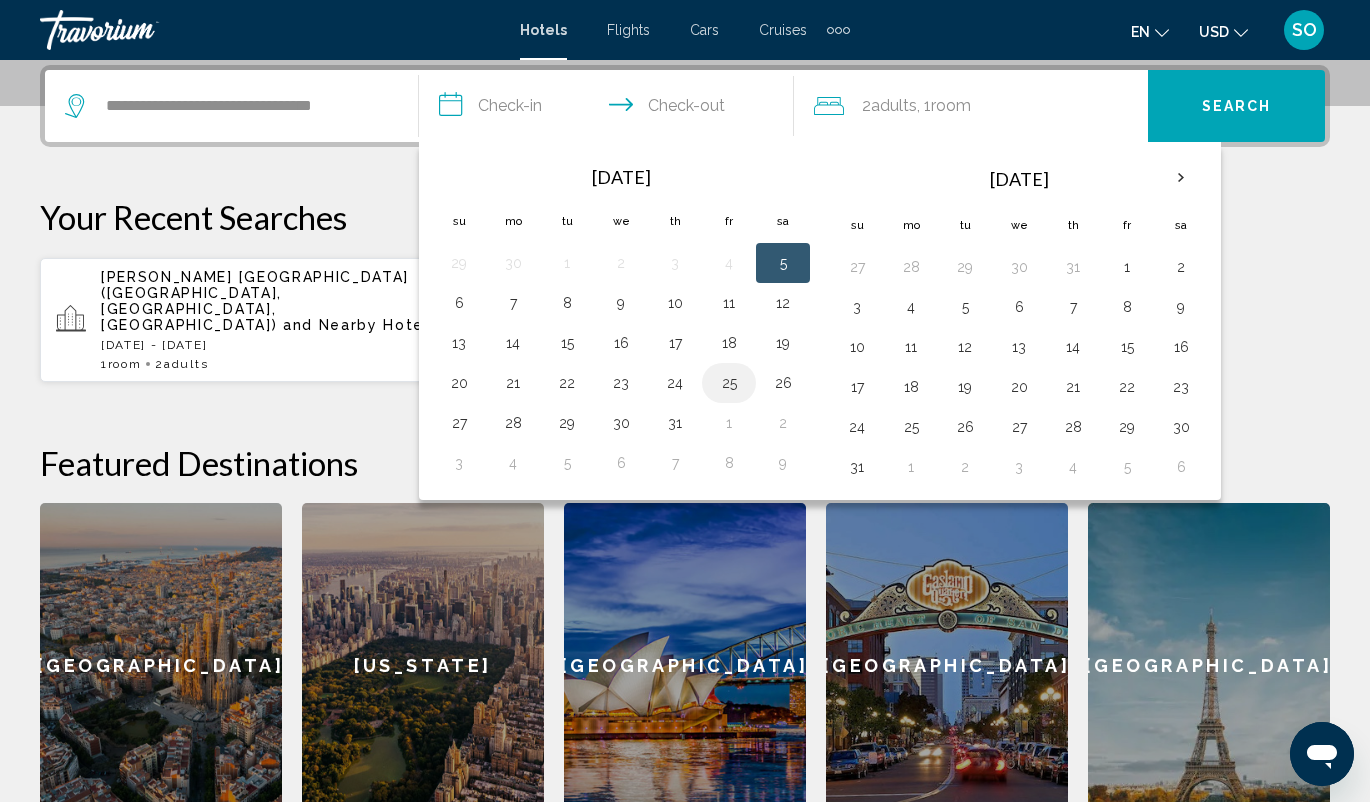 click on "25" at bounding box center [729, 383] 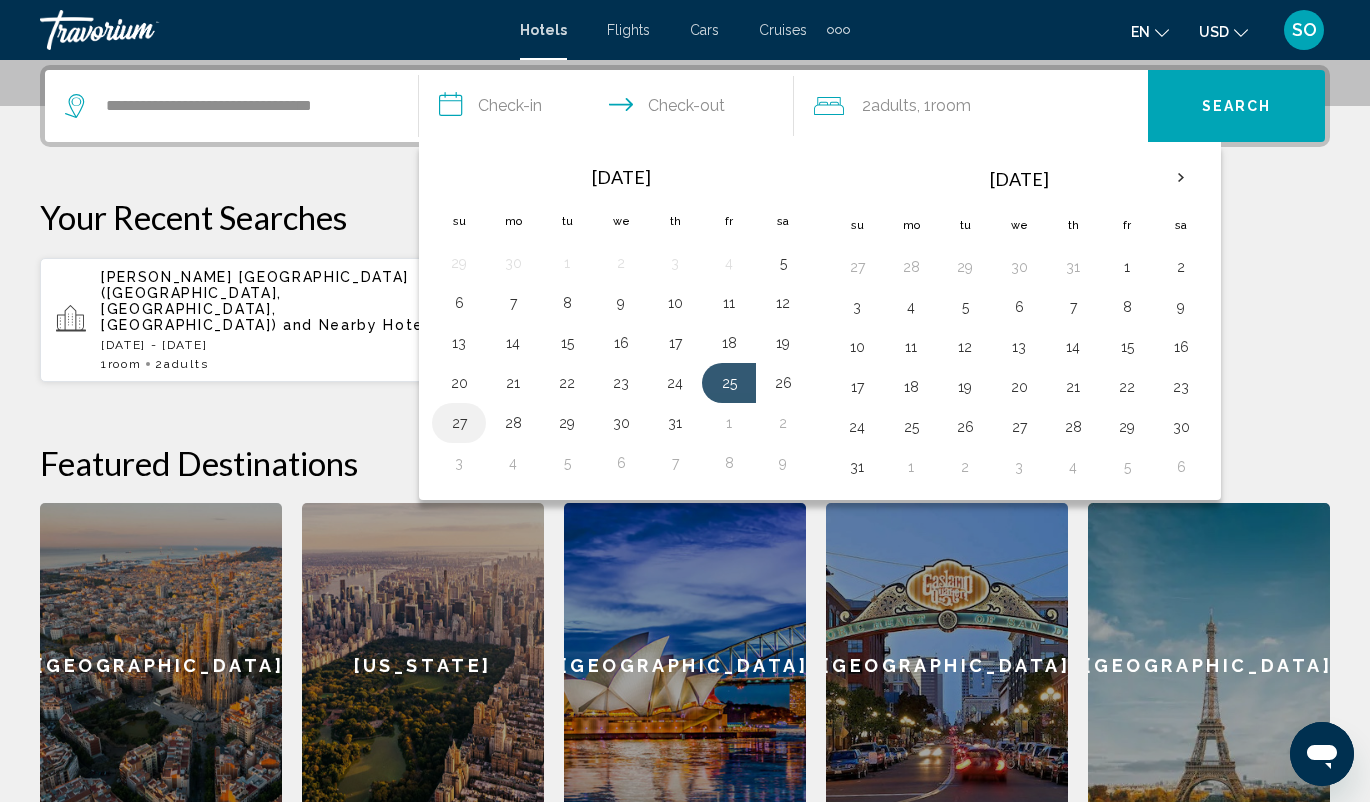 click on "27" at bounding box center (459, 423) 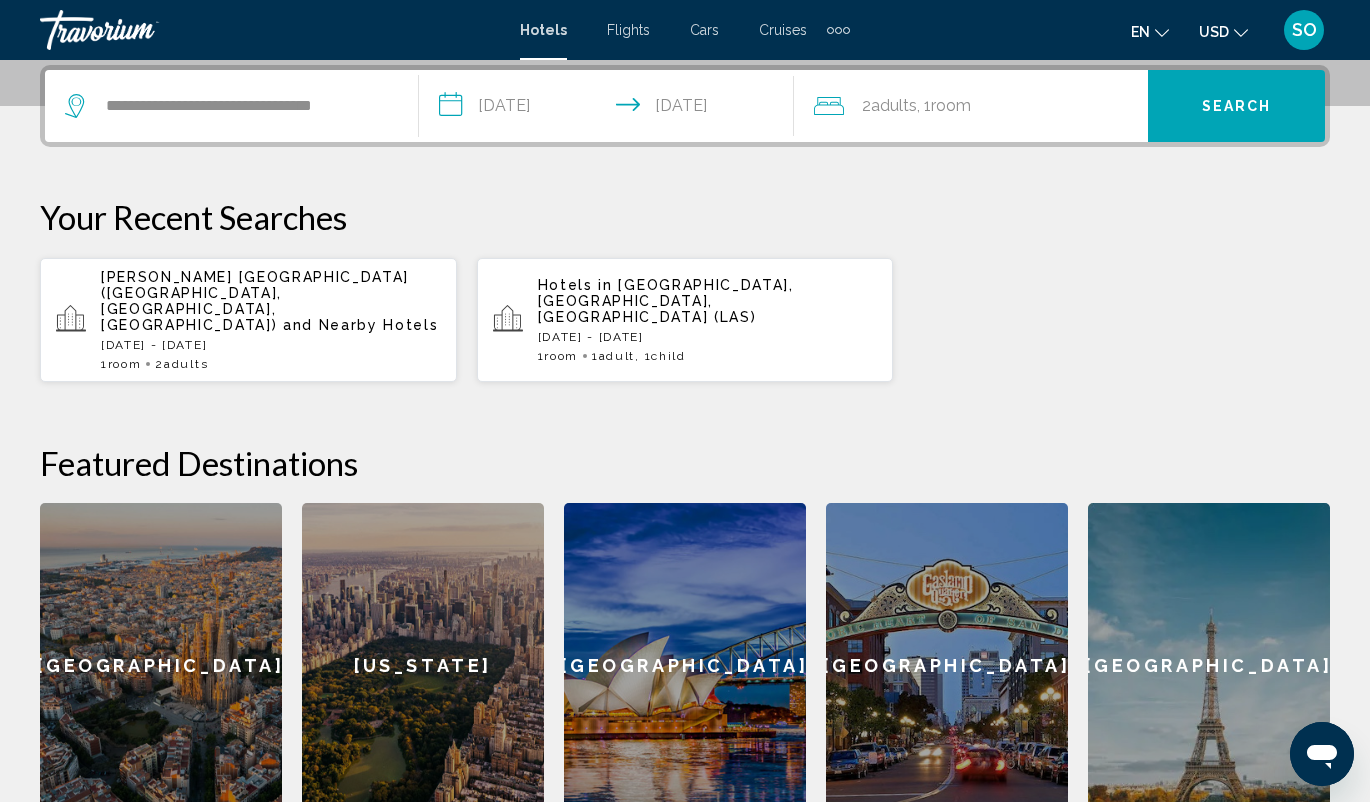 click on "Search" at bounding box center (1237, 107) 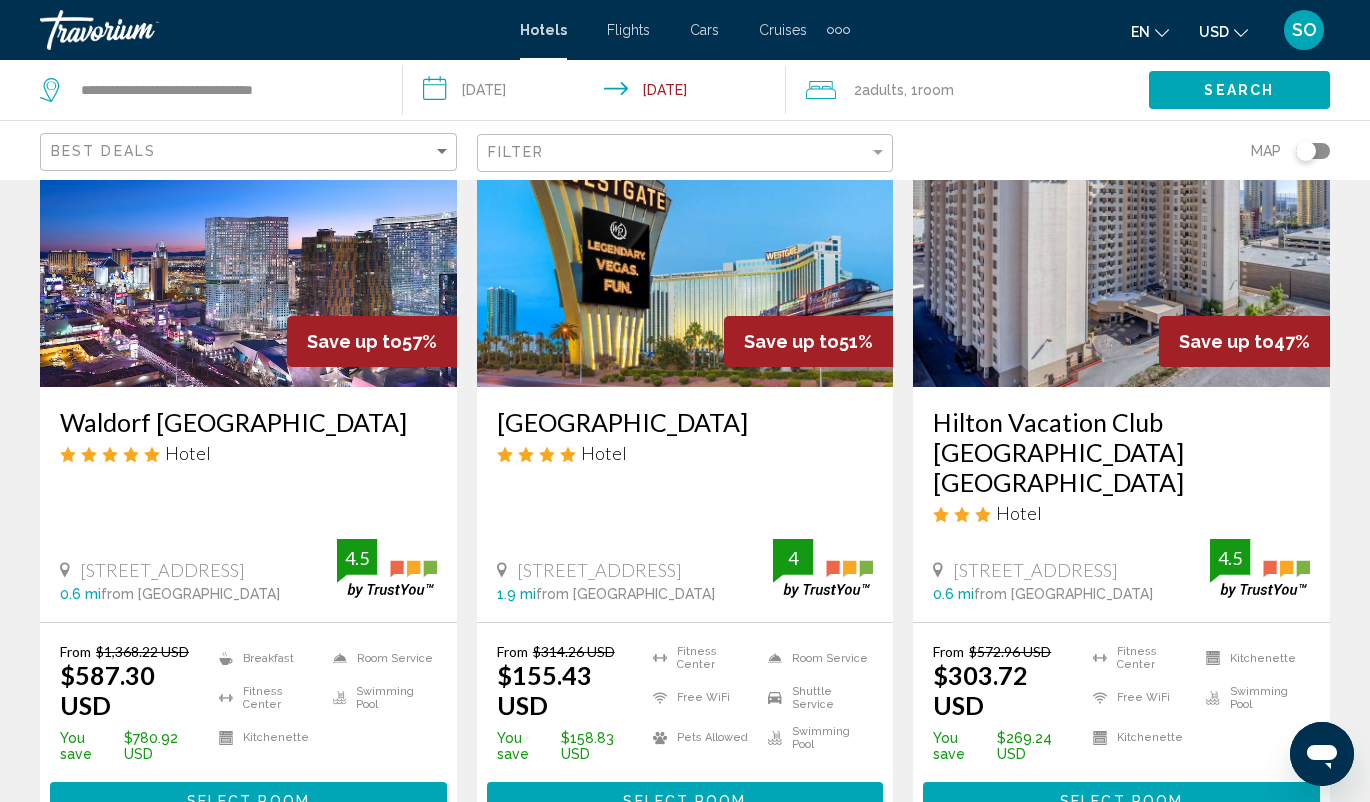 scroll, scrollTop: 185, scrollLeft: 0, axis: vertical 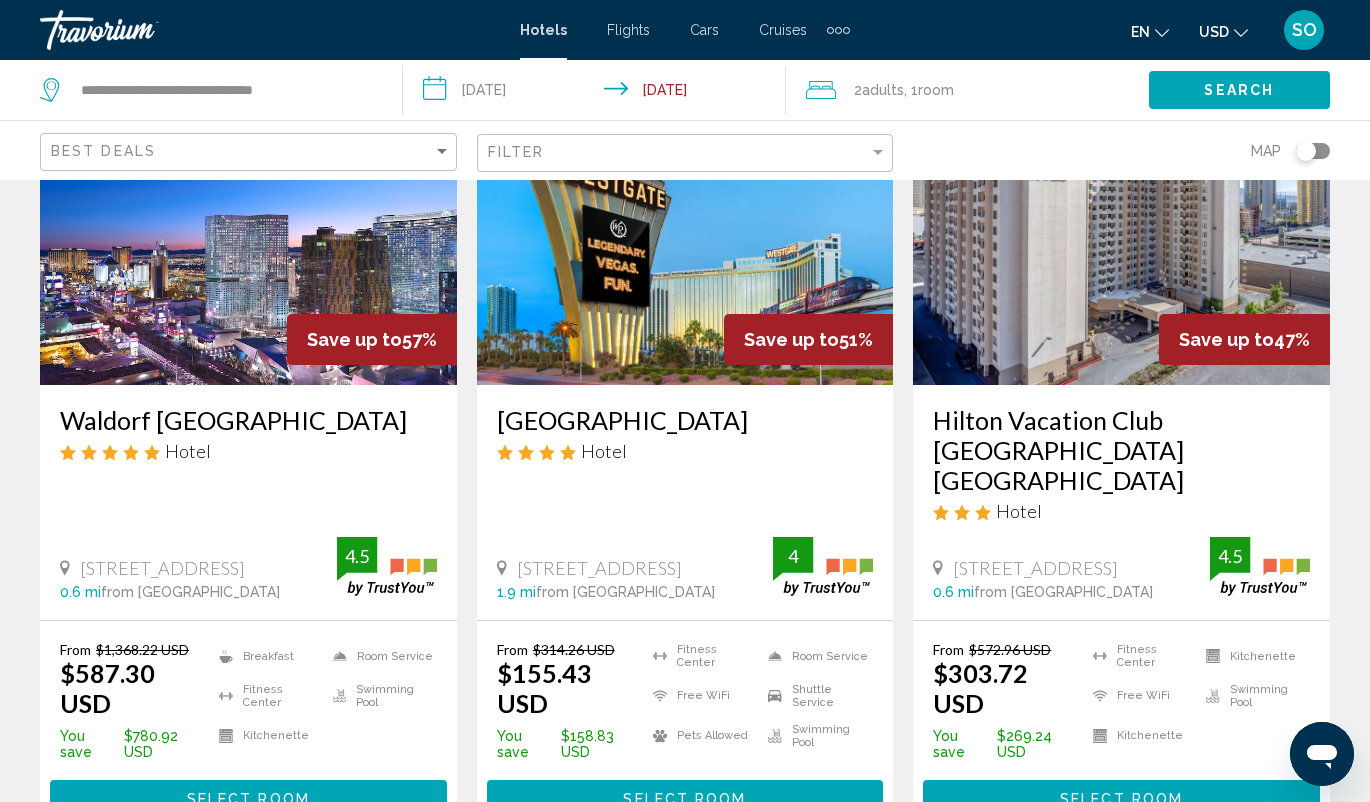 click on "USD" 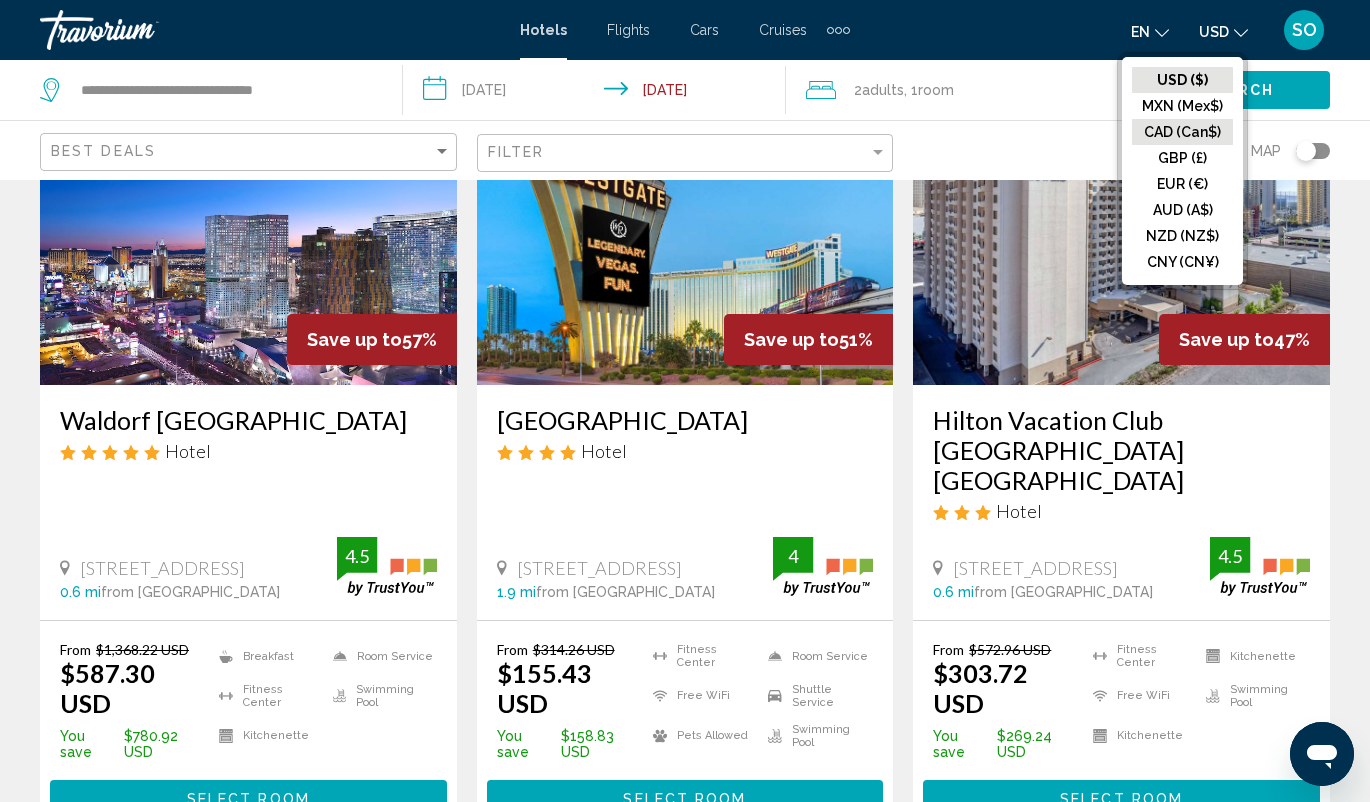 click on "CAD (Can$)" 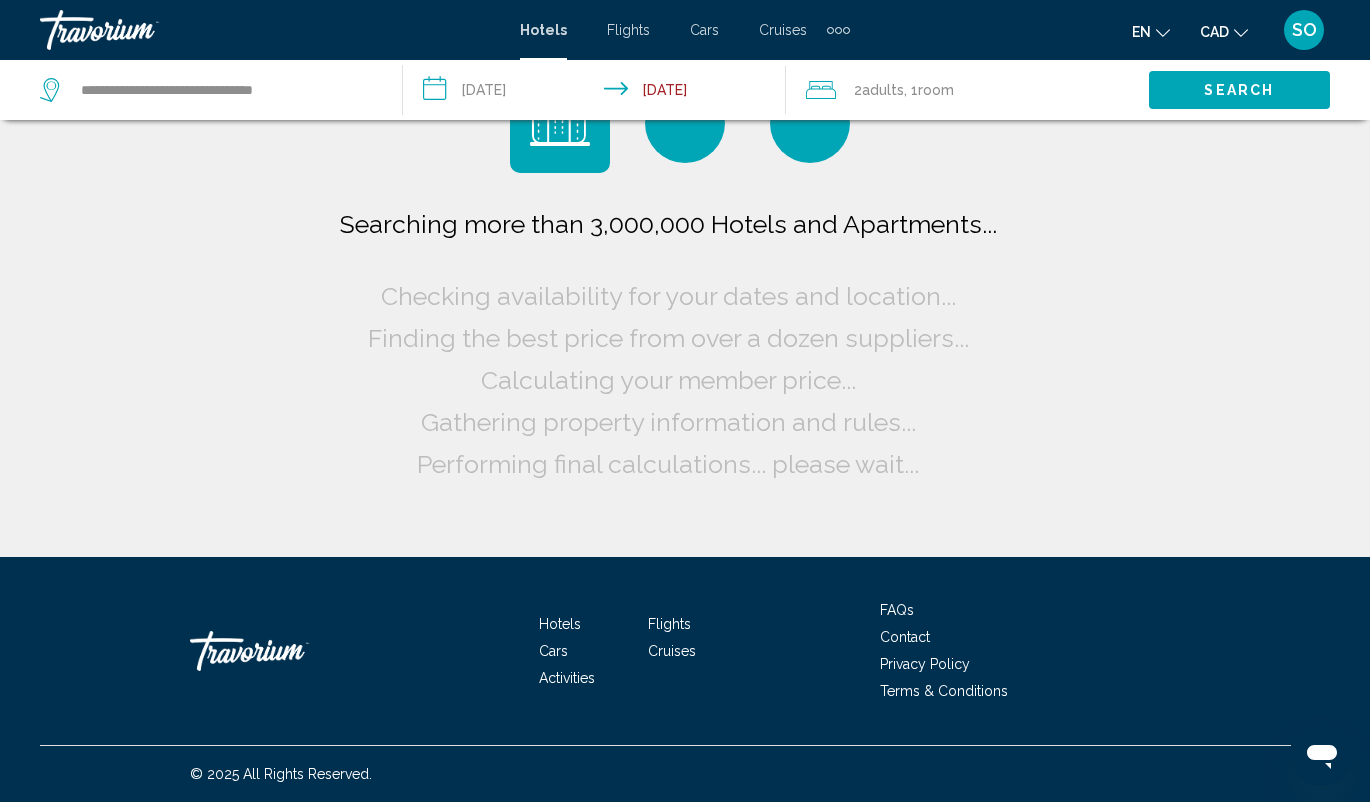 scroll, scrollTop: 0, scrollLeft: 0, axis: both 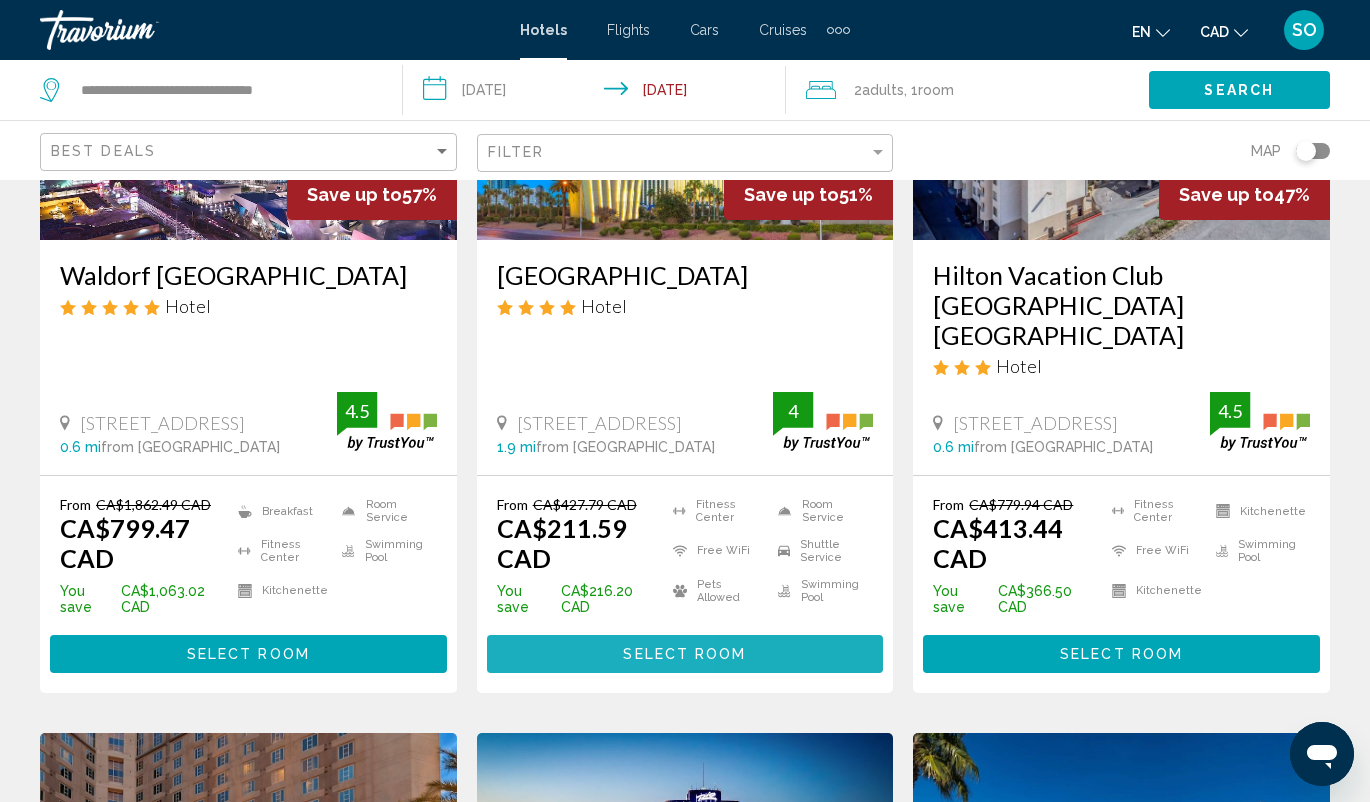 click on "Select Room" at bounding box center (685, 653) 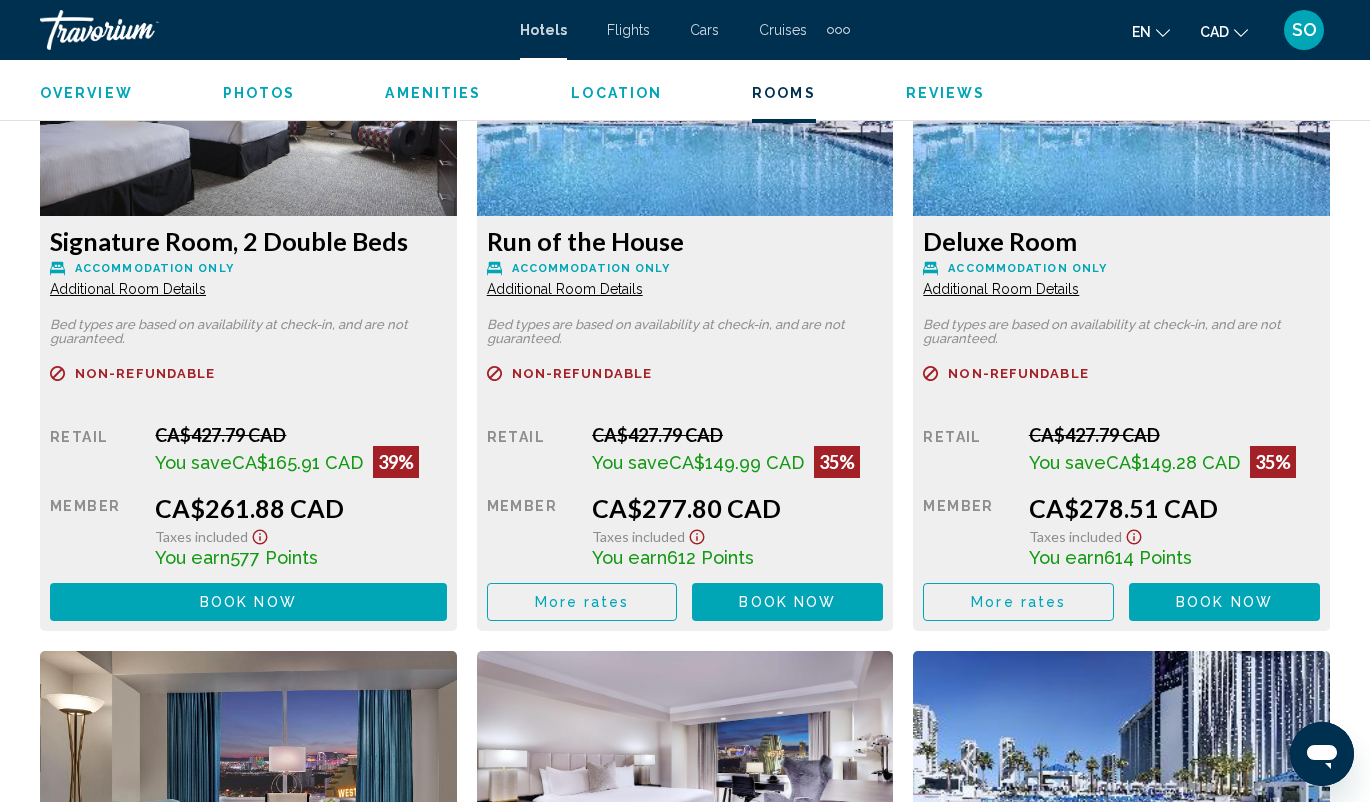 scroll, scrollTop: 3862, scrollLeft: 0, axis: vertical 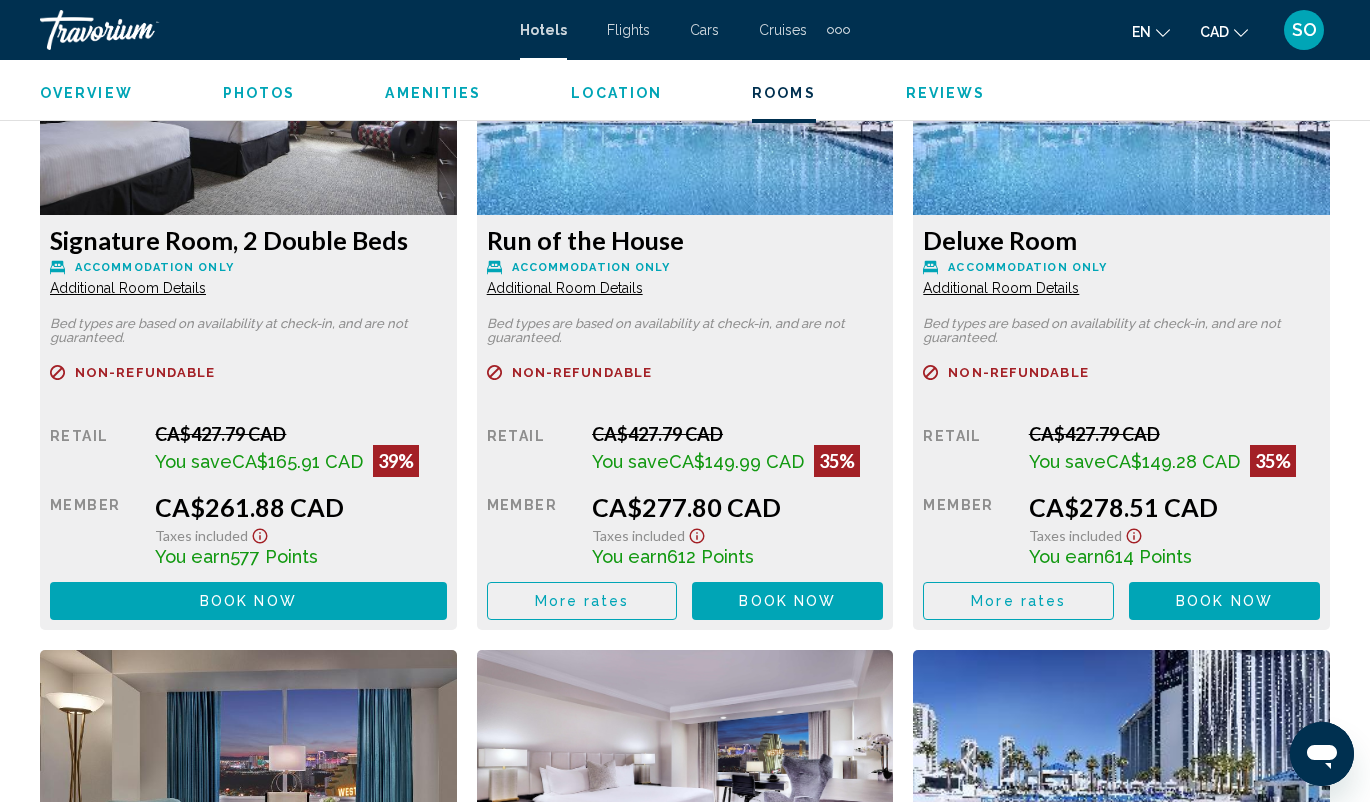 click on "Book now No longer available" at bounding box center [351, -84] 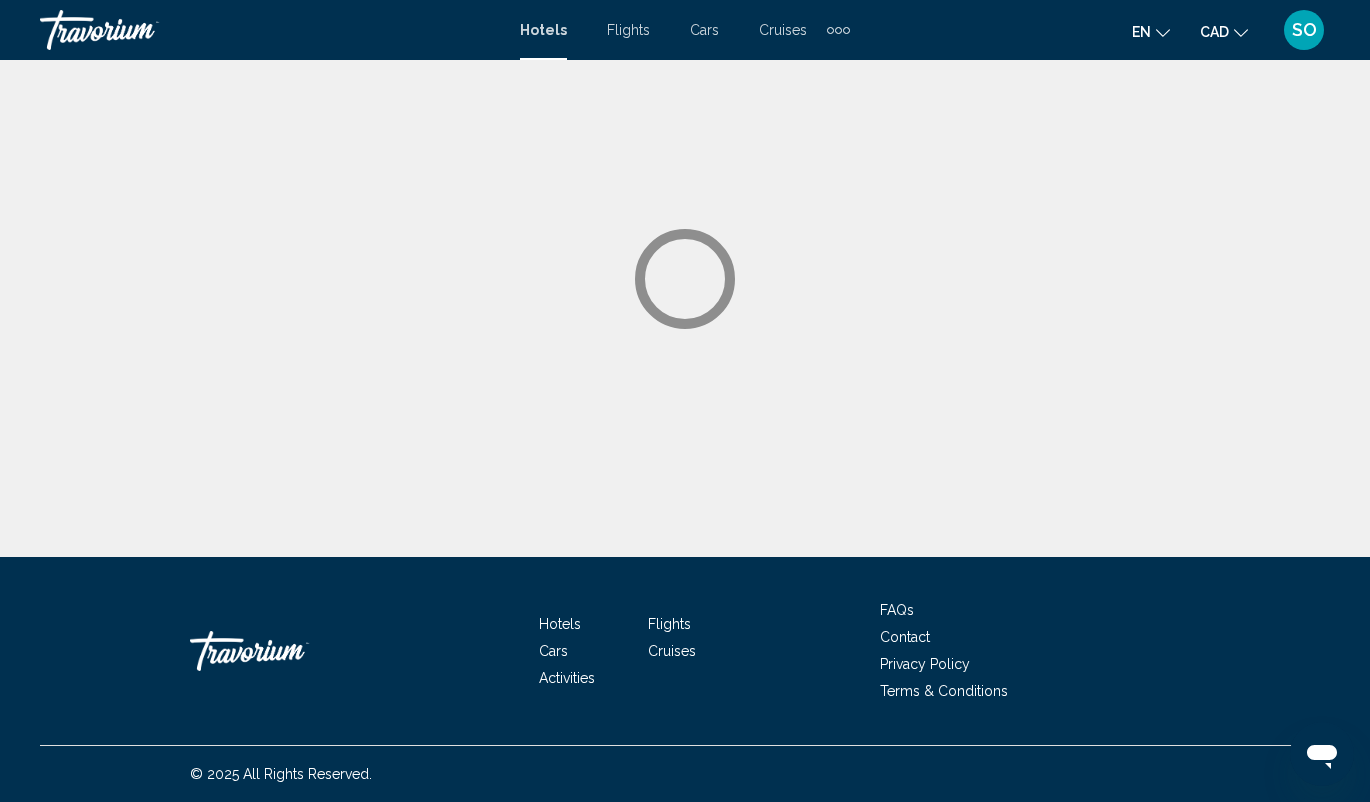 scroll, scrollTop: 0, scrollLeft: 0, axis: both 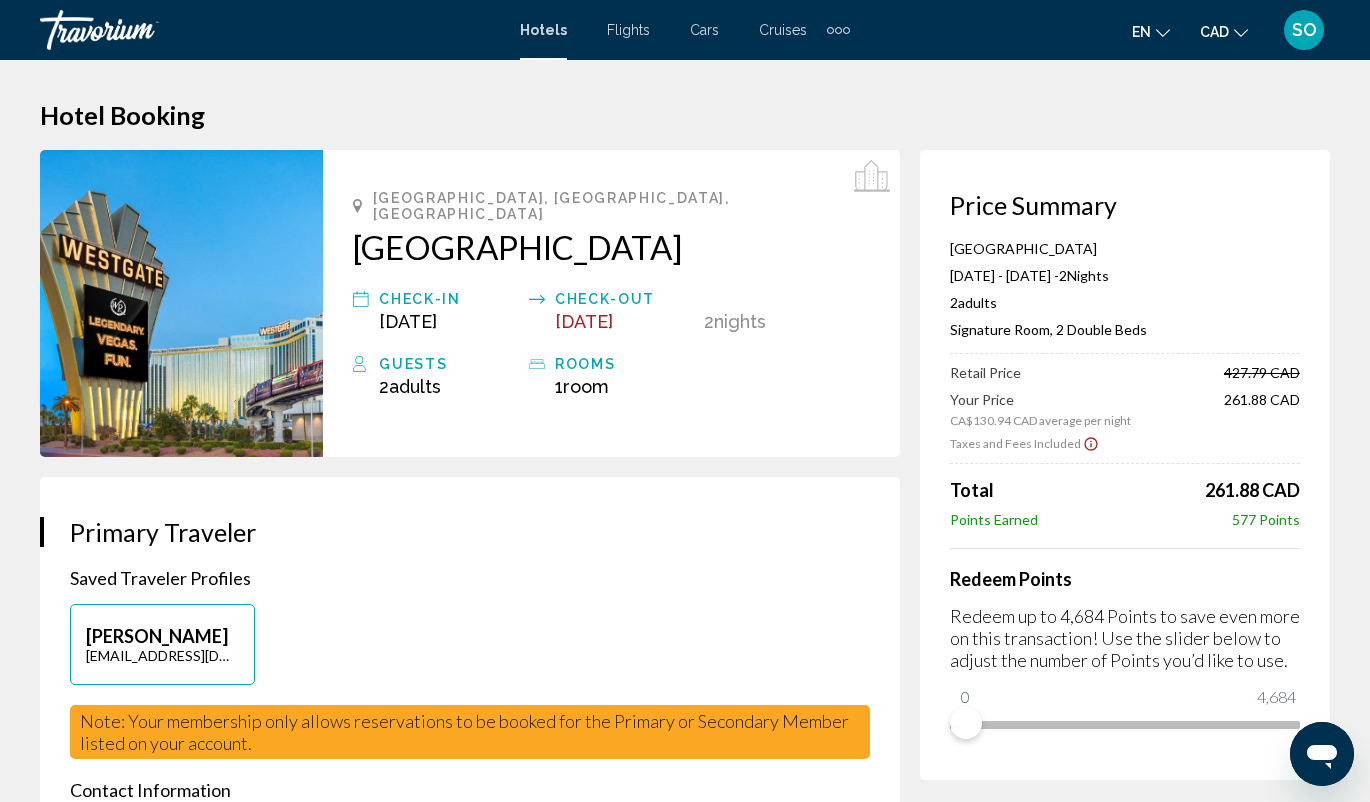 click 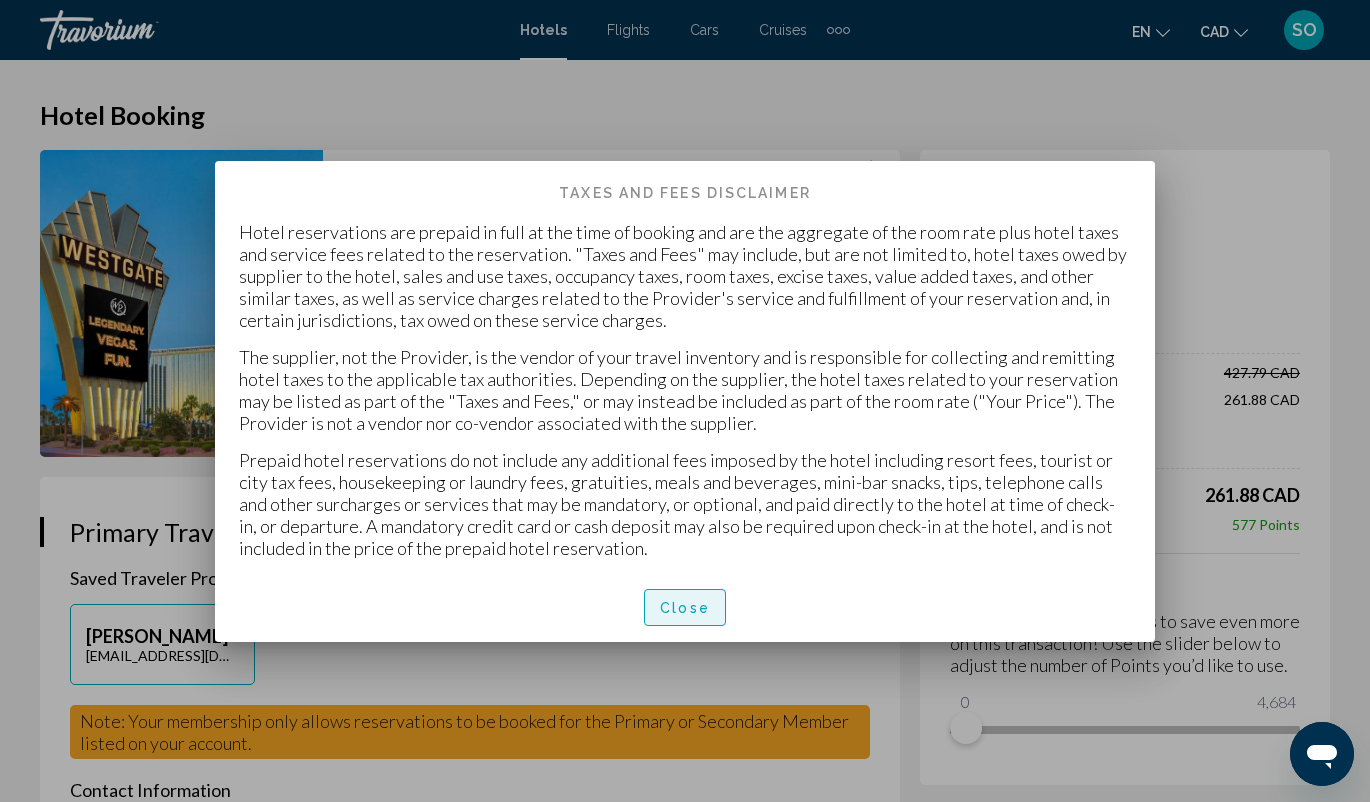 click on "Close" at bounding box center (685, 608) 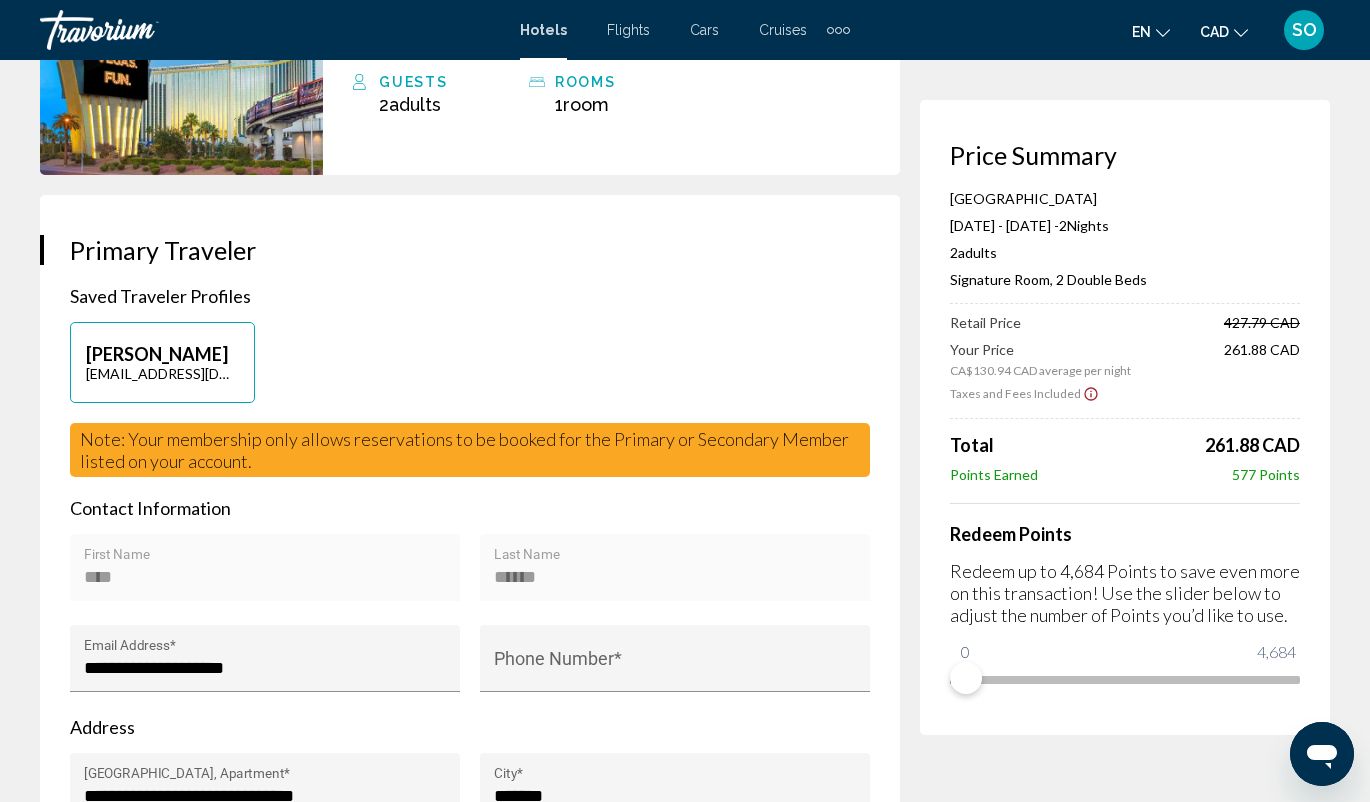scroll, scrollTop: 330, scrollLeft: 0, axis: vertical 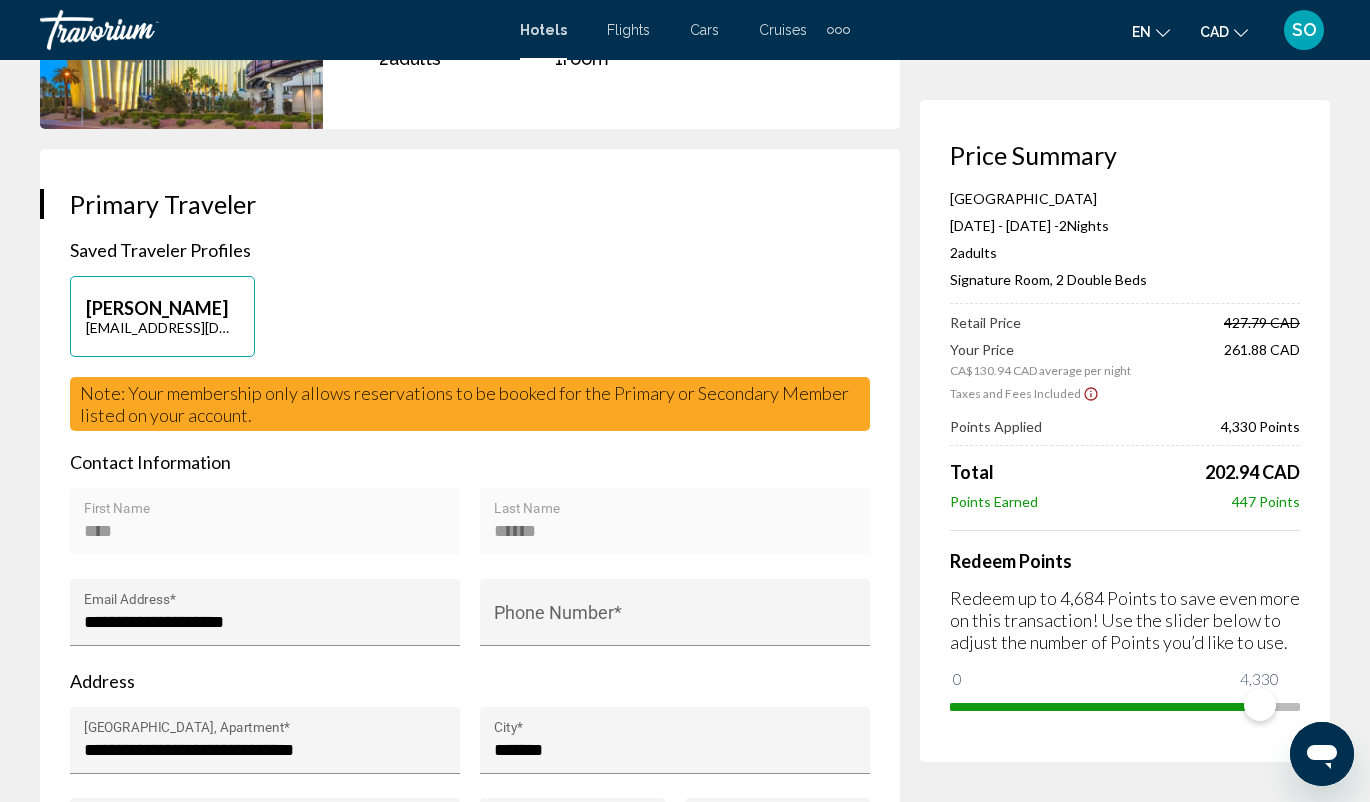 click on "Redeem up to 4,684  Points to save even more on this transaction! Use the slider below to adjust the number of Points you’d like to use." at bounding box center (1125, 620) 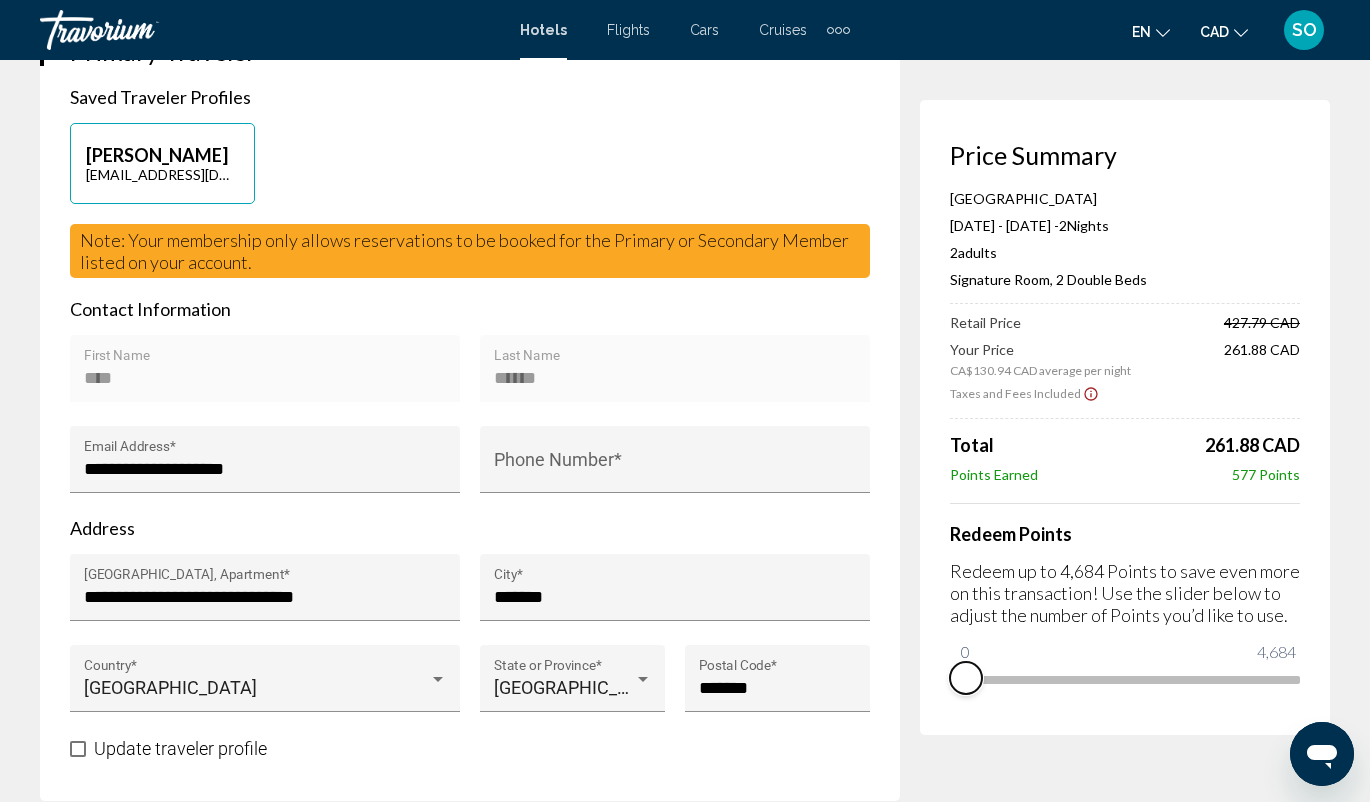 scroll, scrollTop: 0, scrollLeft: 0, axis: both 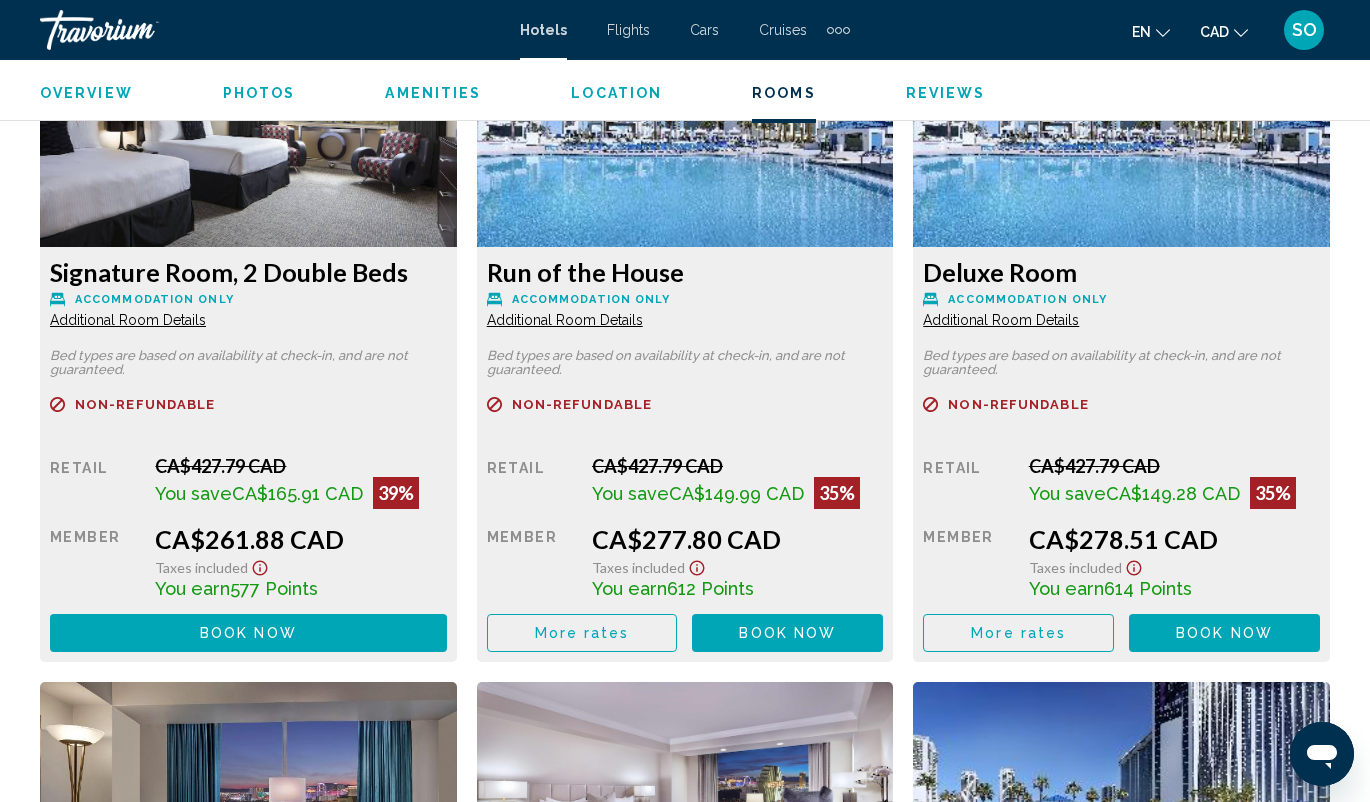 click on "Book now No longer available" at bounding box center (351, -52) 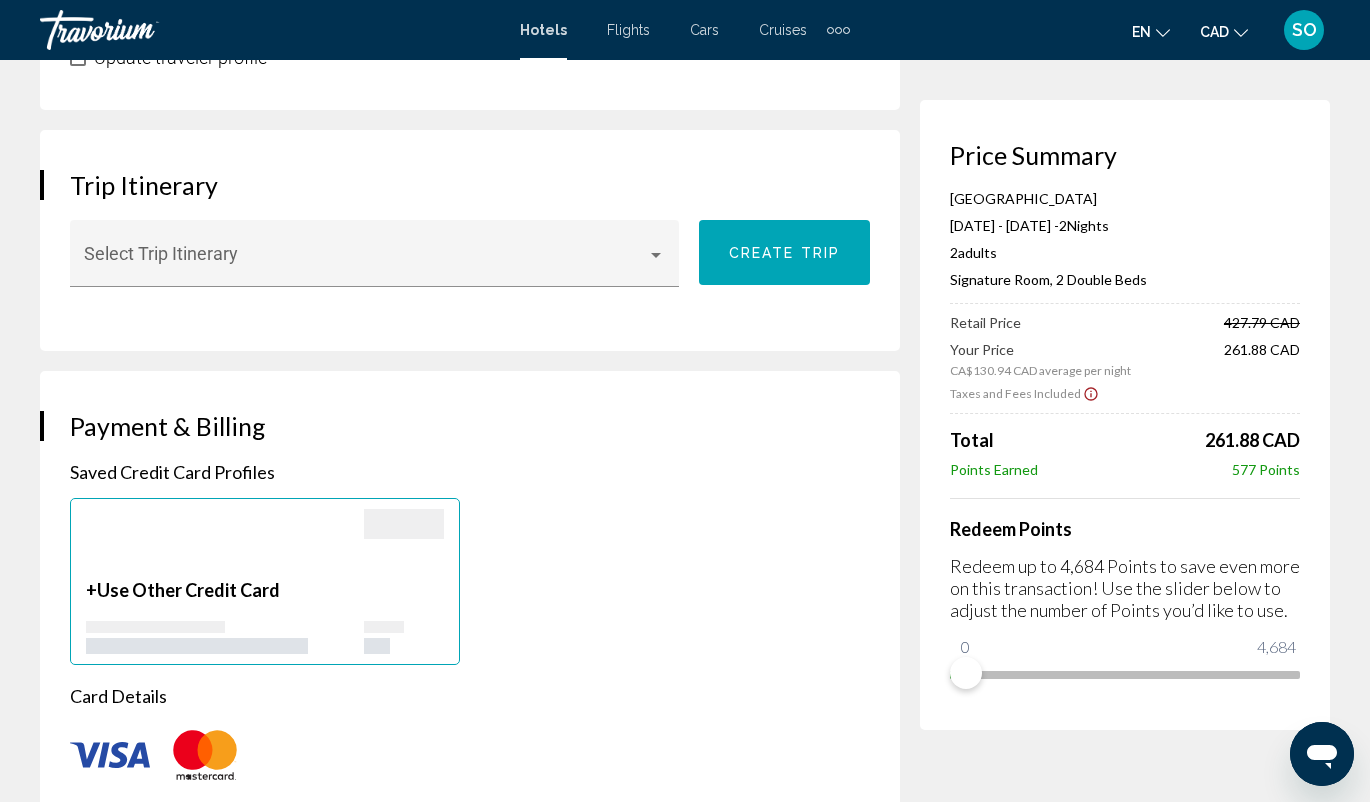 scroll, scrollTop: 0, scrollLeft: 0, axis: both 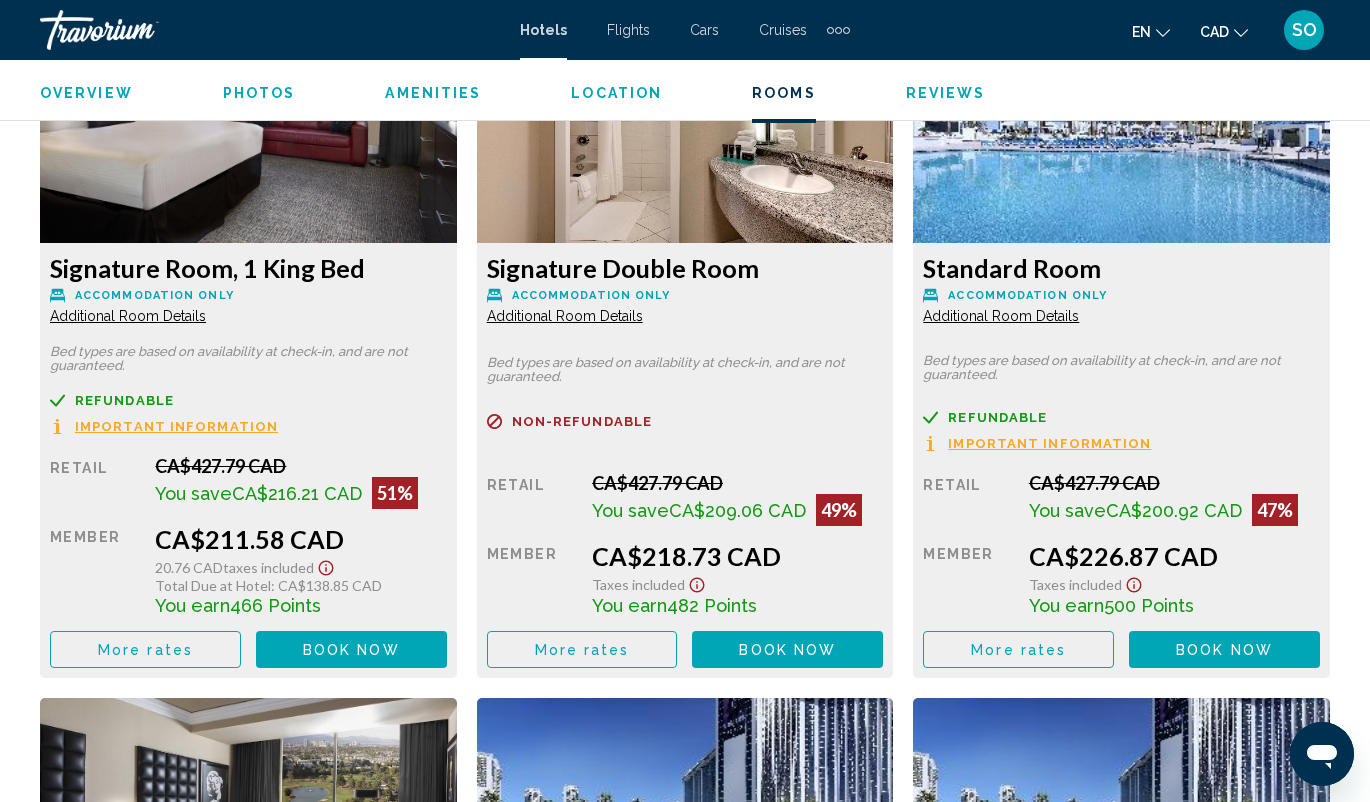 click on "Important Information" at bounding box center [176, 426] 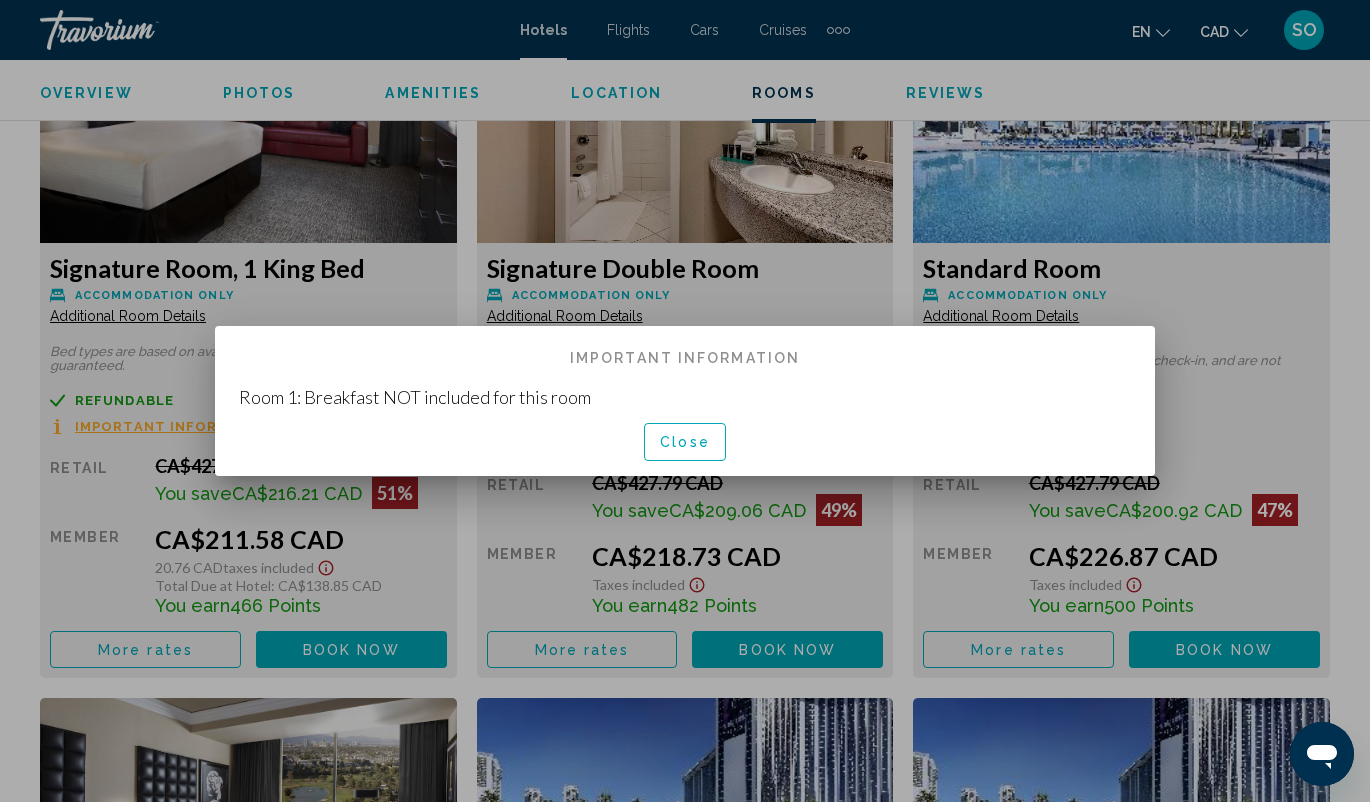 click on "Close" at bounding box center [685, 443] 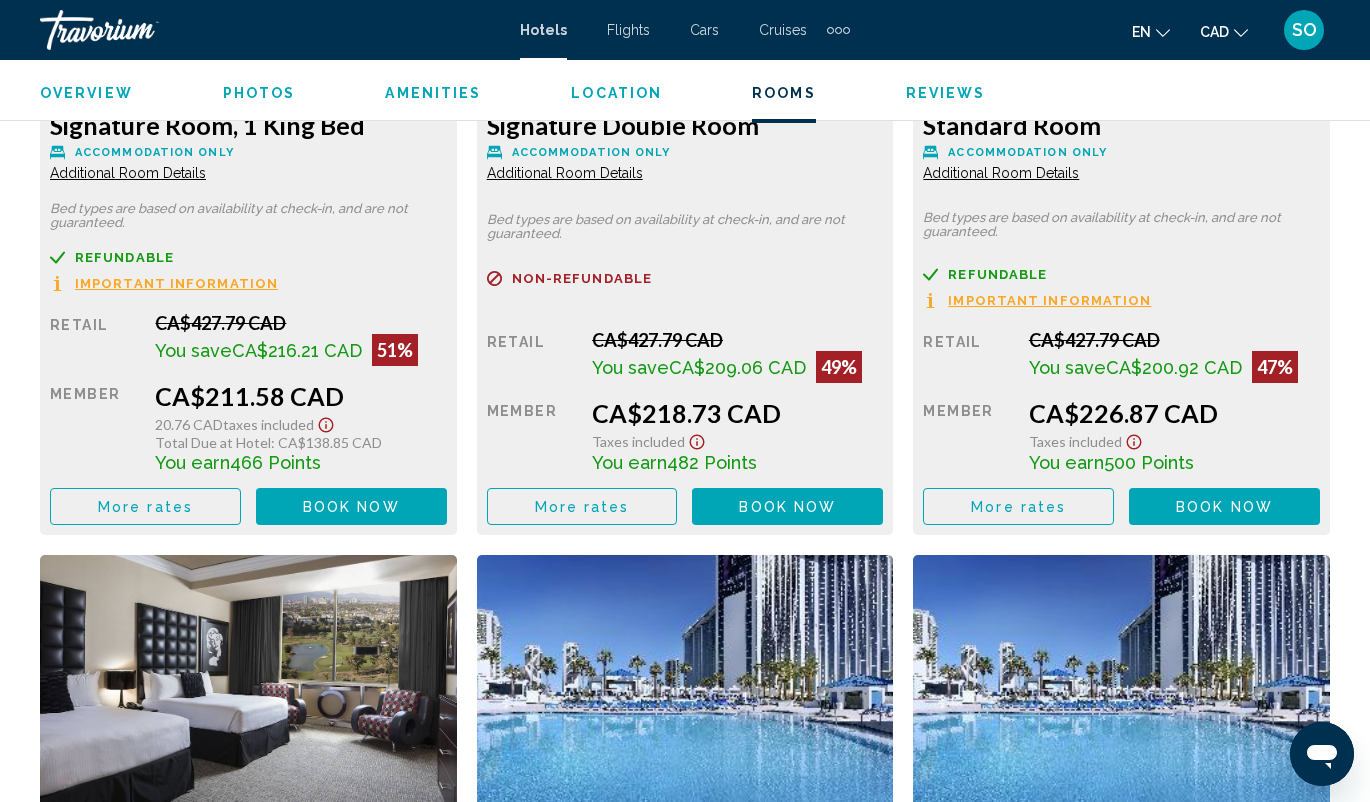 scroll, scrollTop: 3276, scrollLeft: 0, axis: vertical 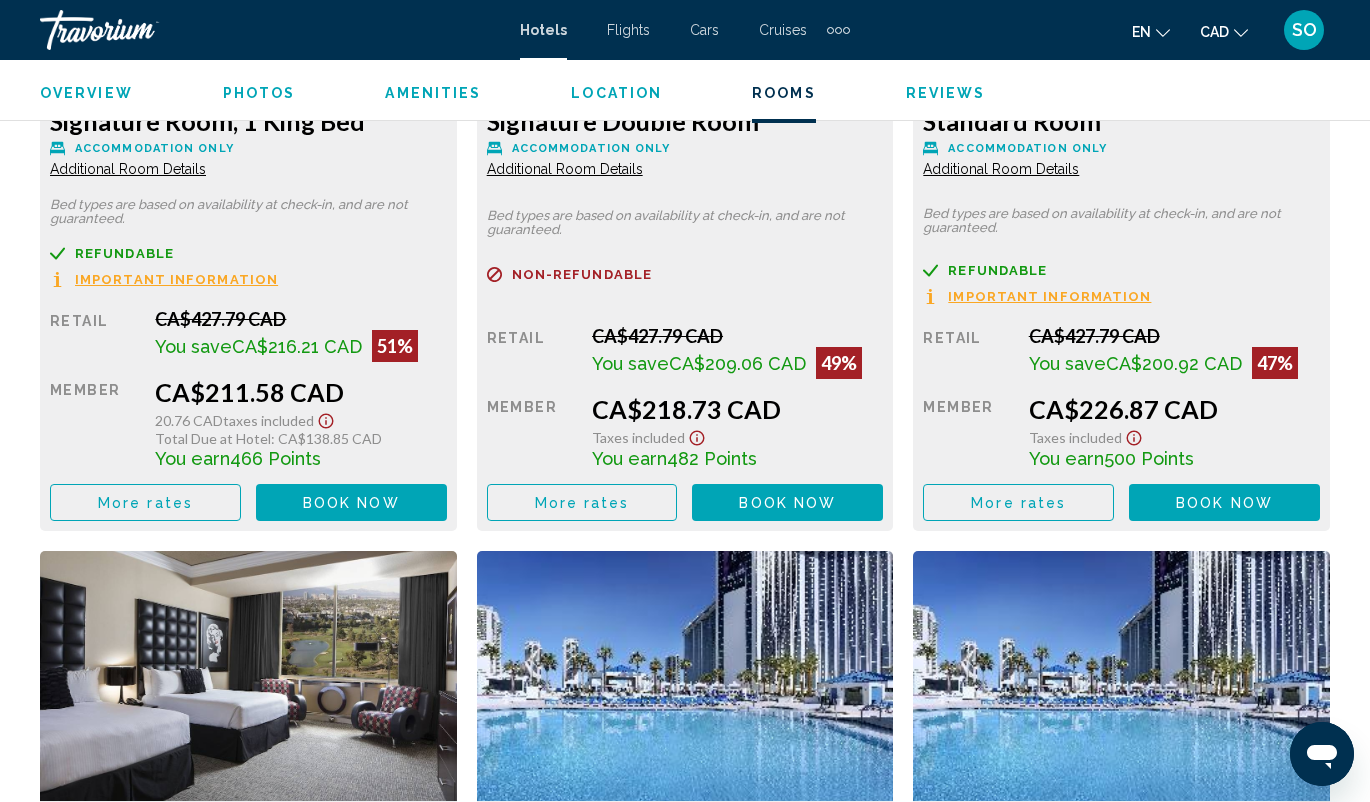click on "Additional Room Details" at bounding box center (128, 169) 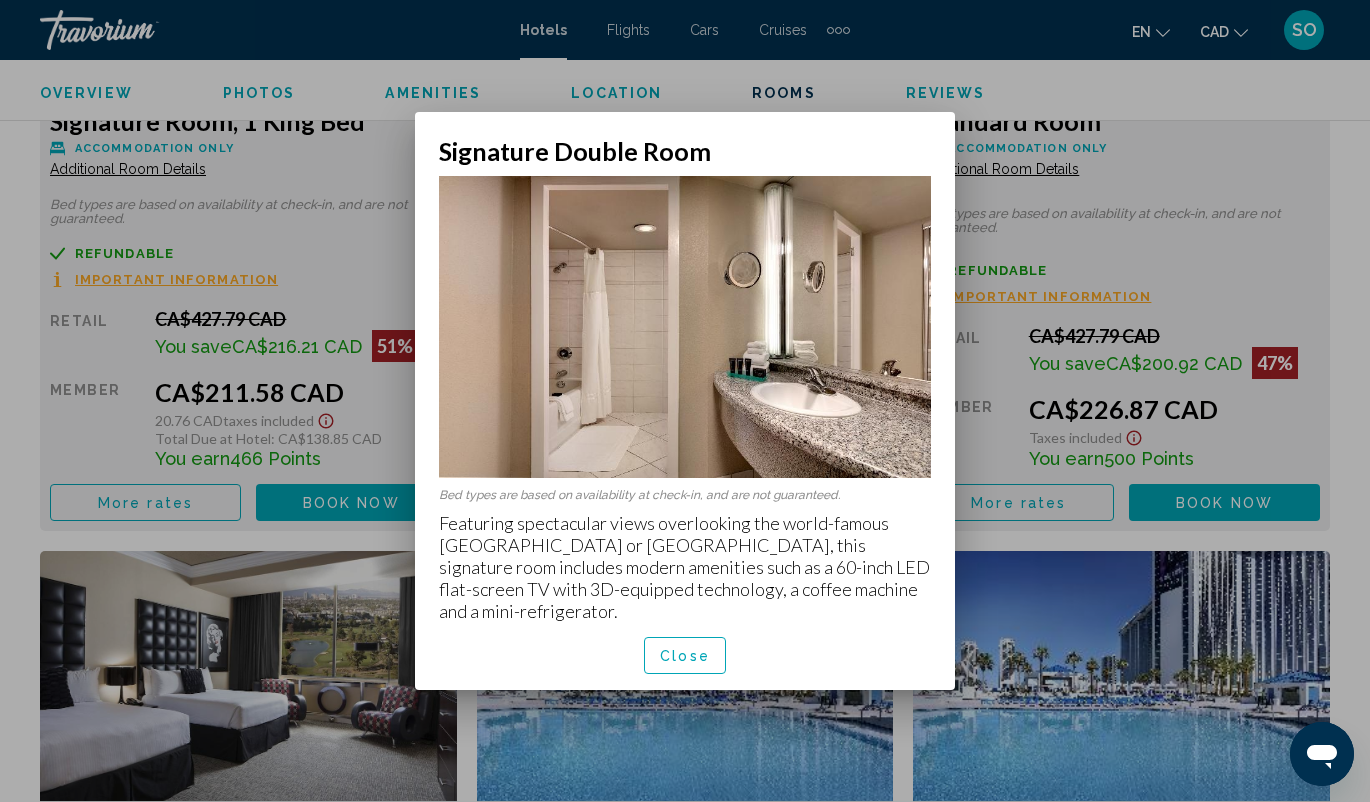 click on "Close" at bounding box center [685, 656] 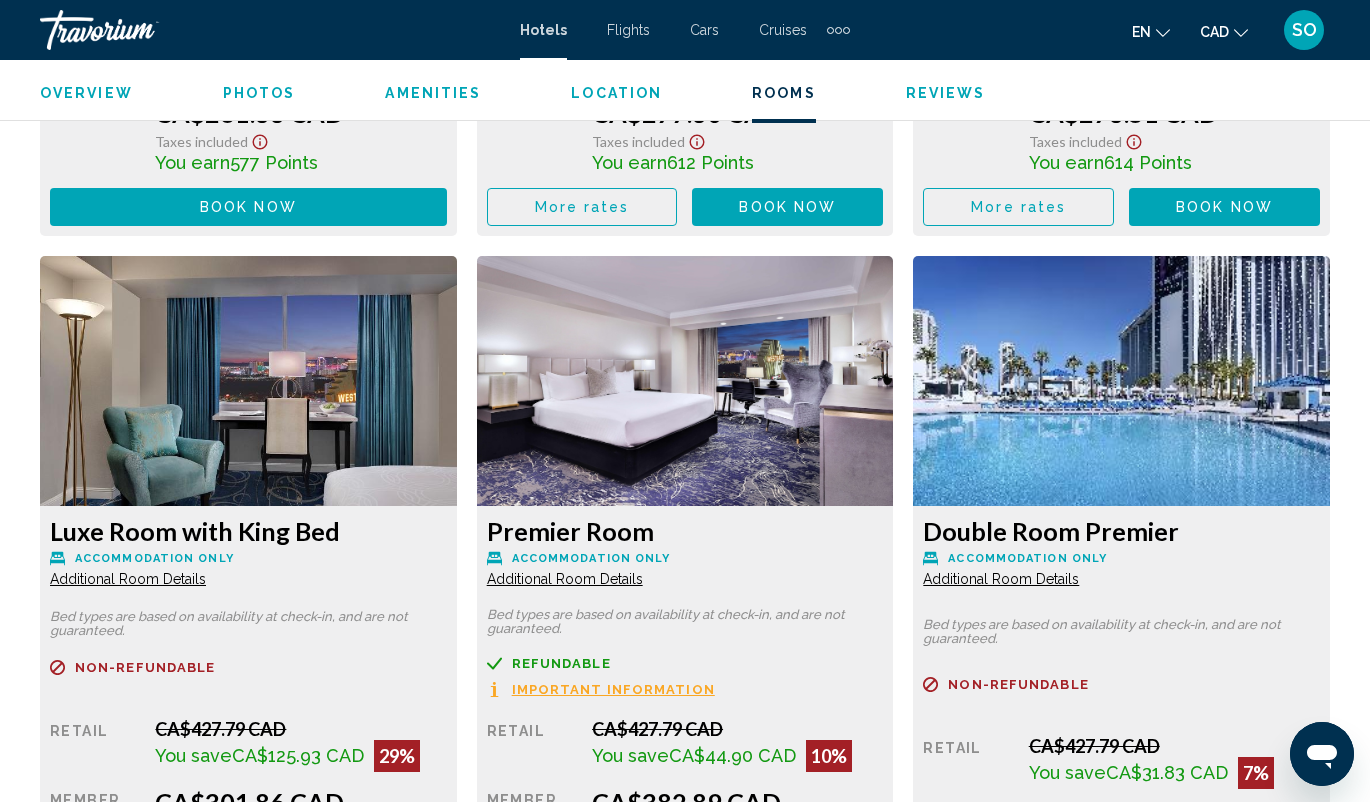 scroll, scrollTop: 4262, scrollLeft: 0, axis: vertical 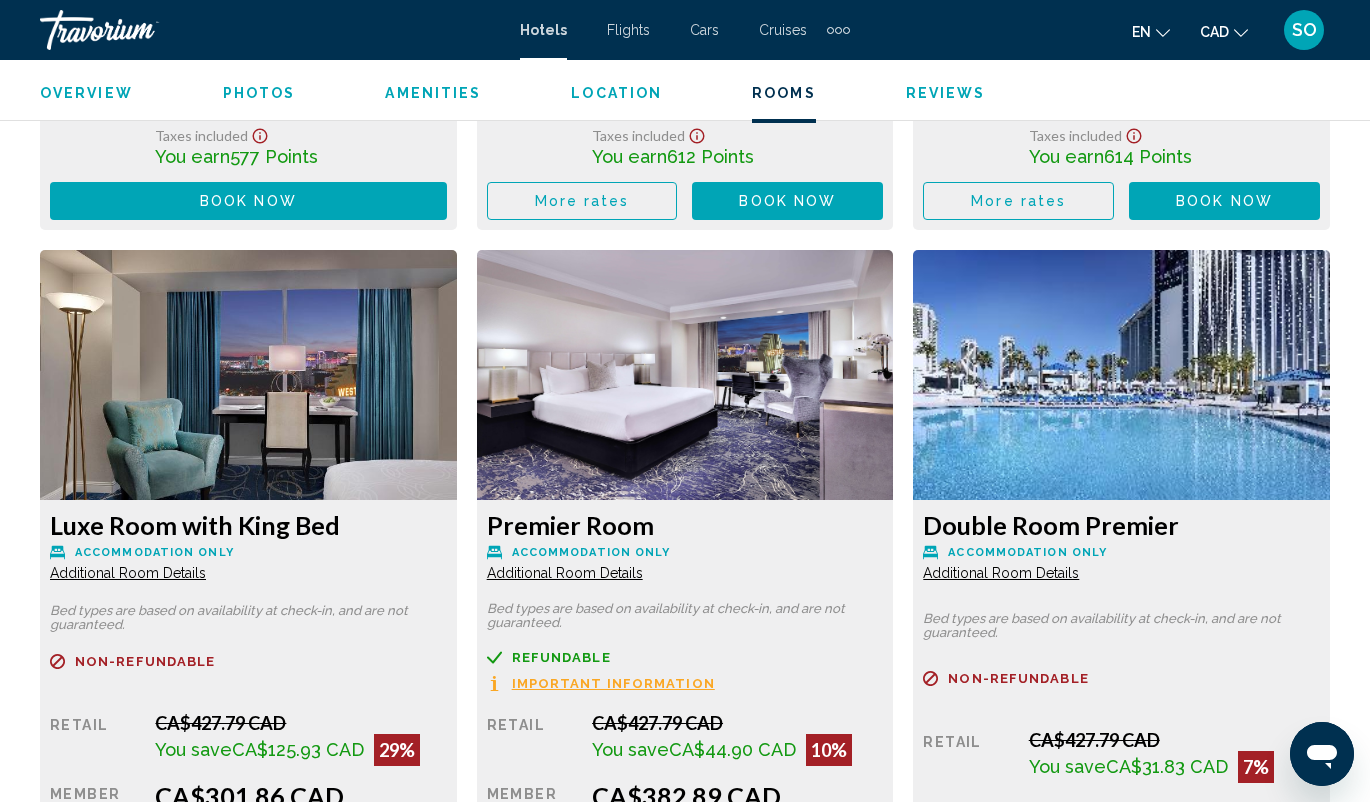 click on "Important Information" at bounding box center (176, -707) 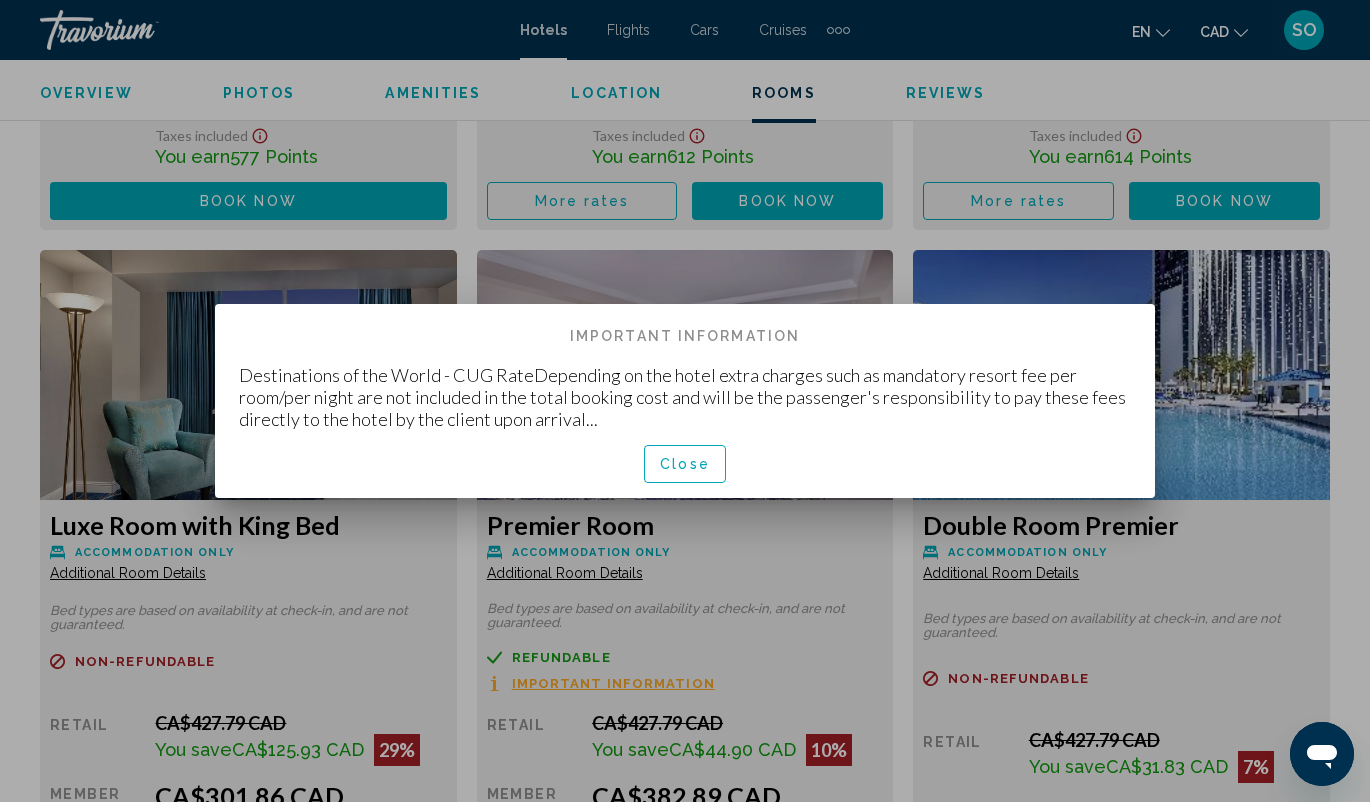 click at bounding box center (685, 401) 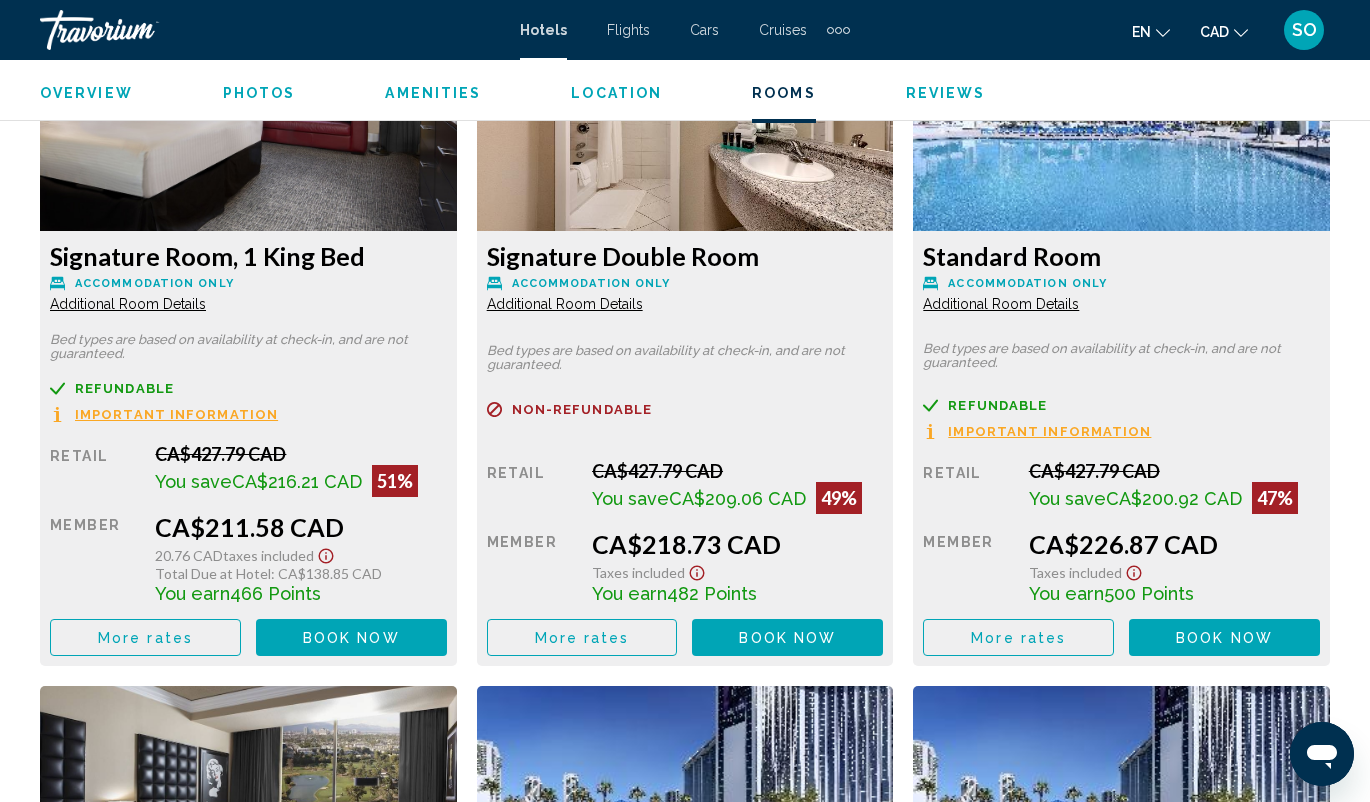 scroll, scrollTop: 3144, scrollLeft: 0, axis: vertical 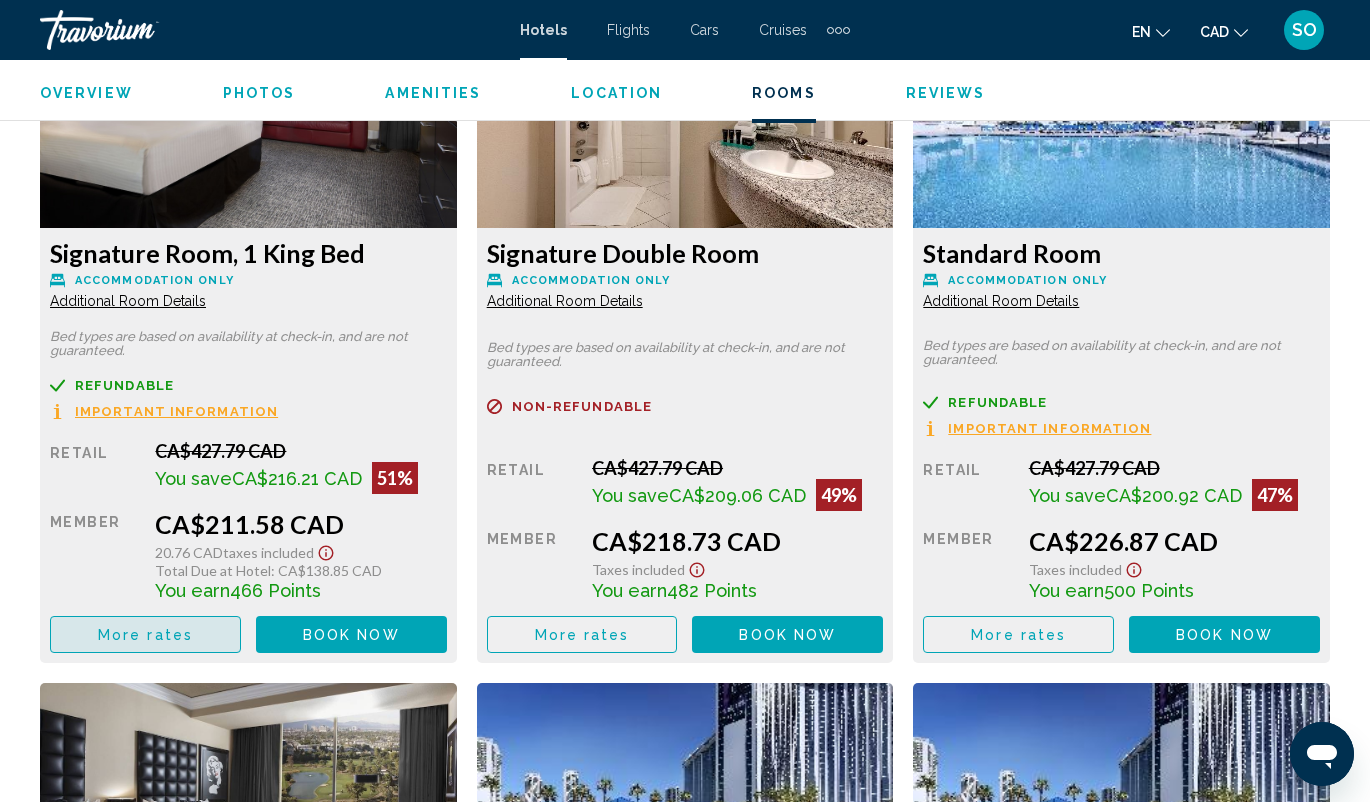 click on "More rates" at bounding box center (145, 634) 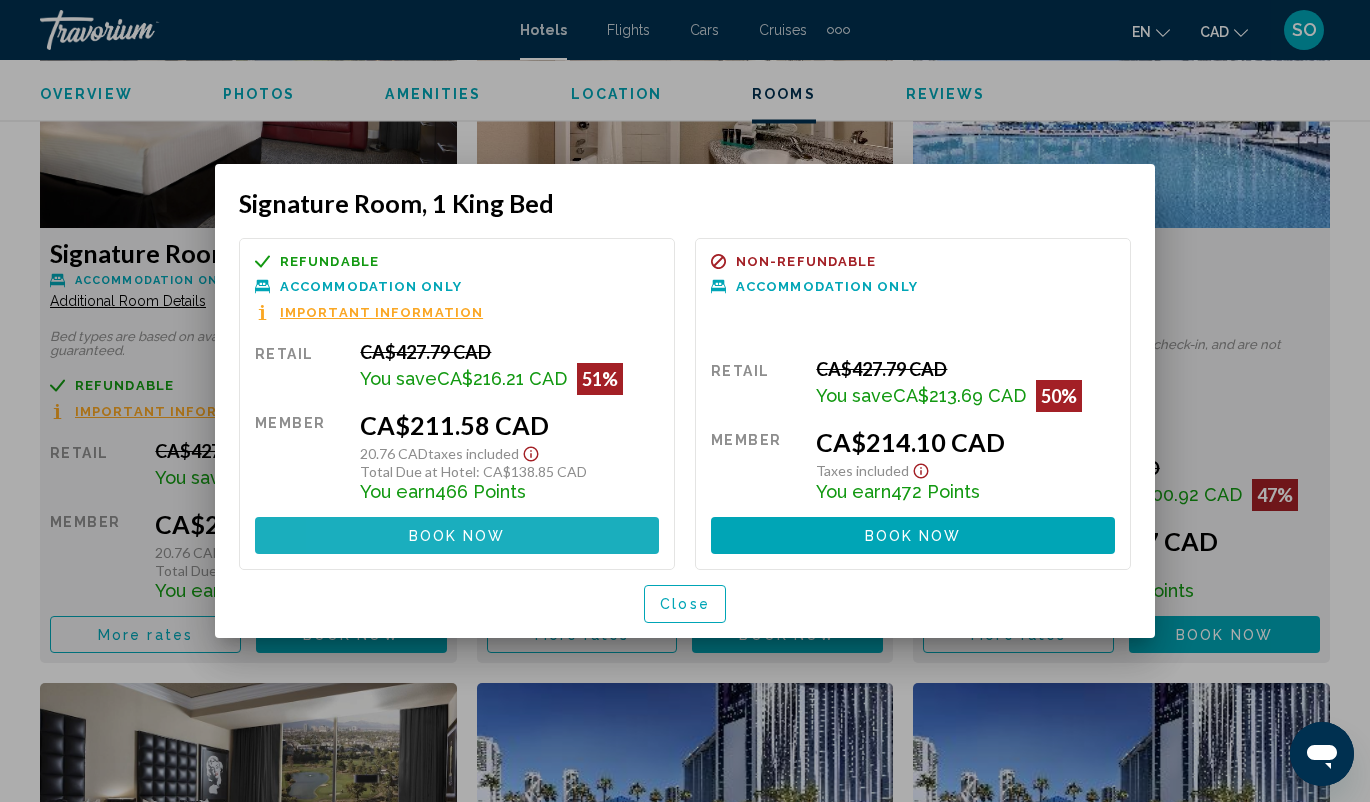 click on "Book now No longer available" at bounding box center (457, 535) 